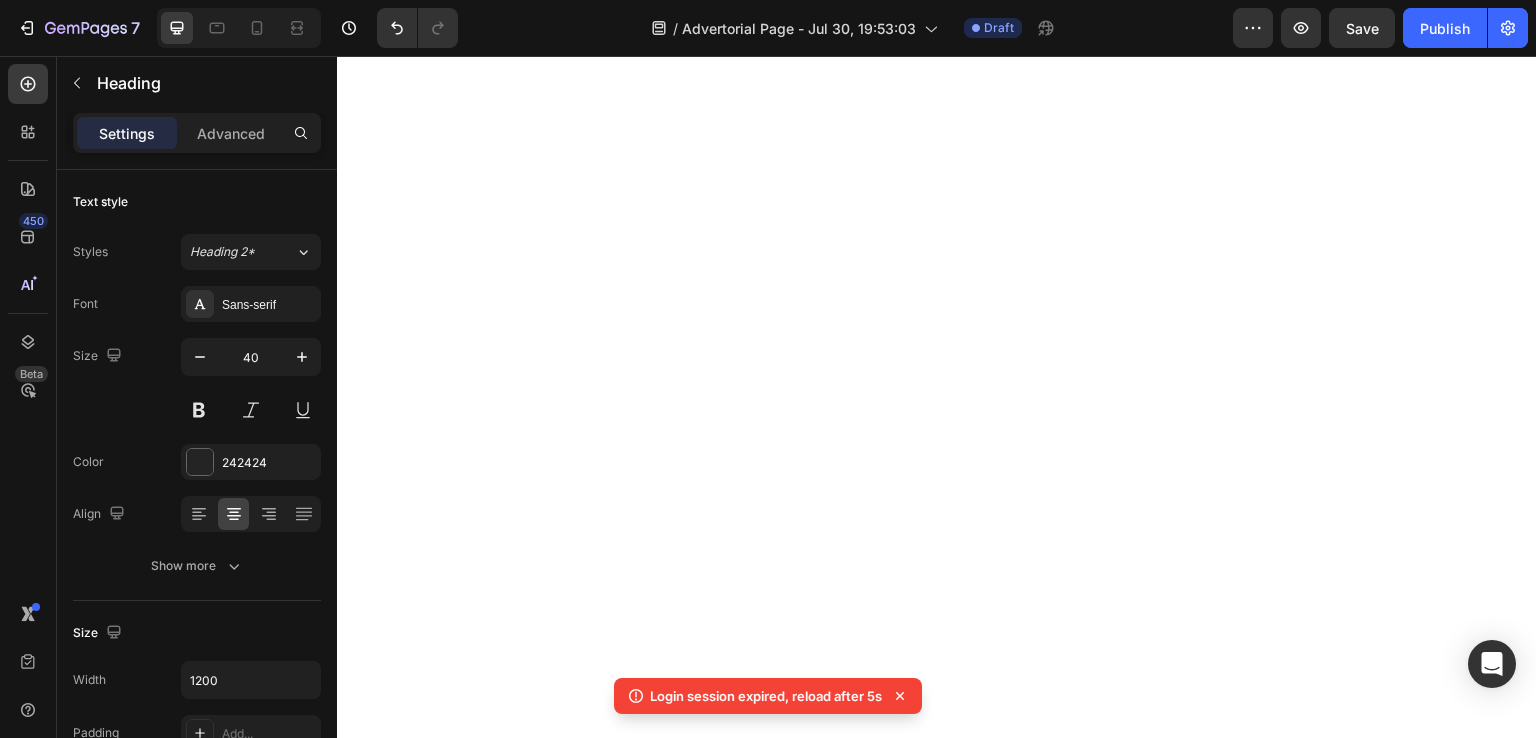 scroll, scrollTop: 0, scrollLeft: 0, axis: both 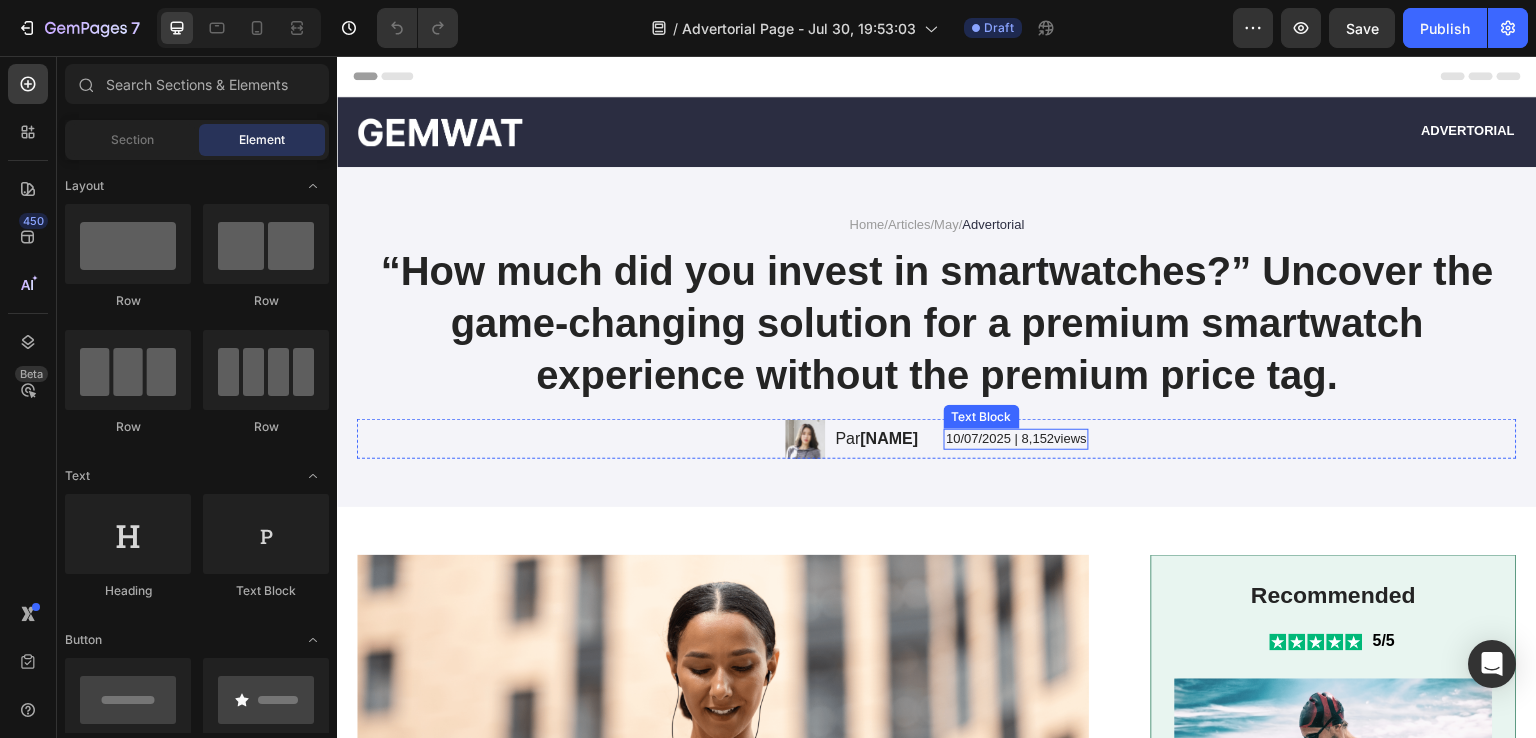 click on "10/07/2025 | 8,152views" at bounding box center [1016, 439] 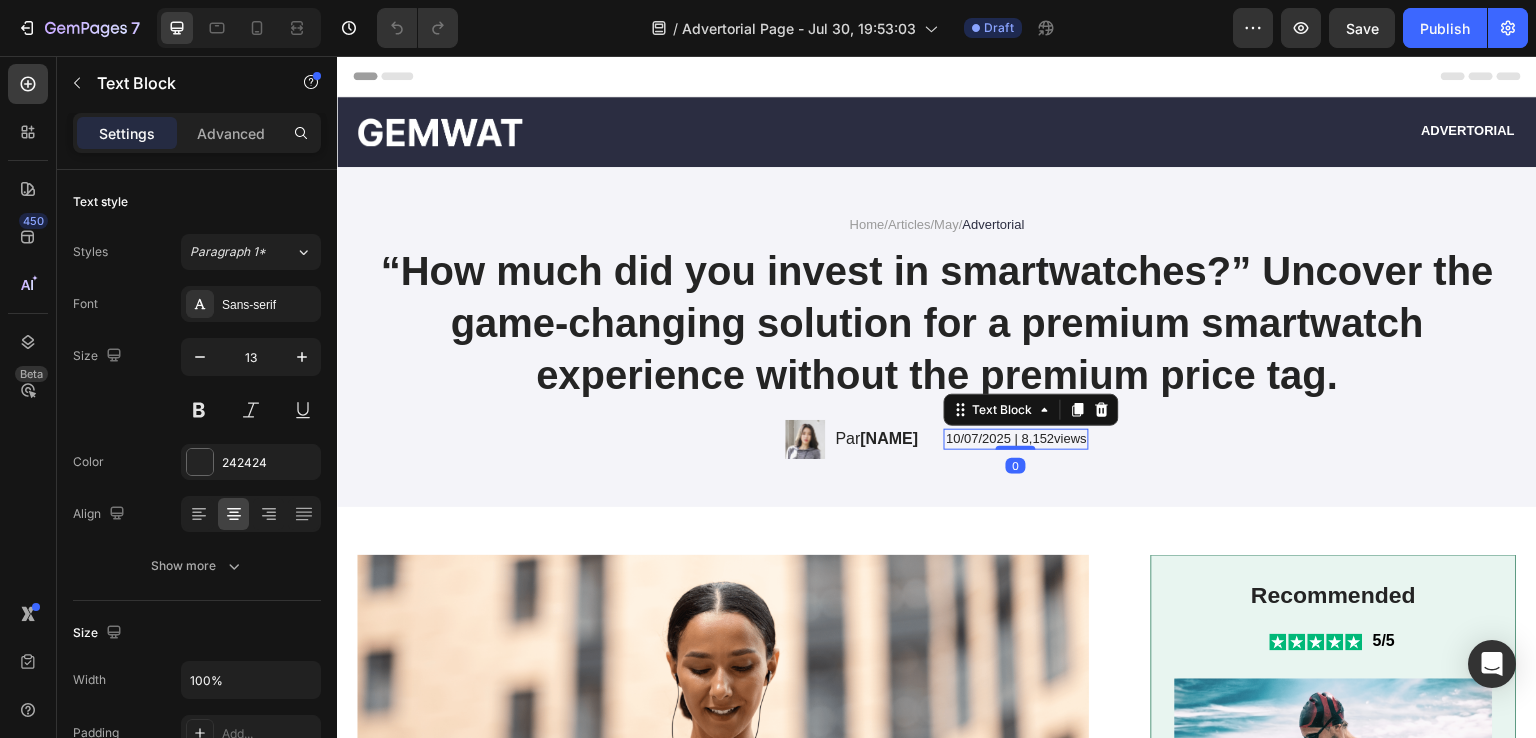 click on "10/07/2025 | 8,152views" at bounding box center [1016, 439] 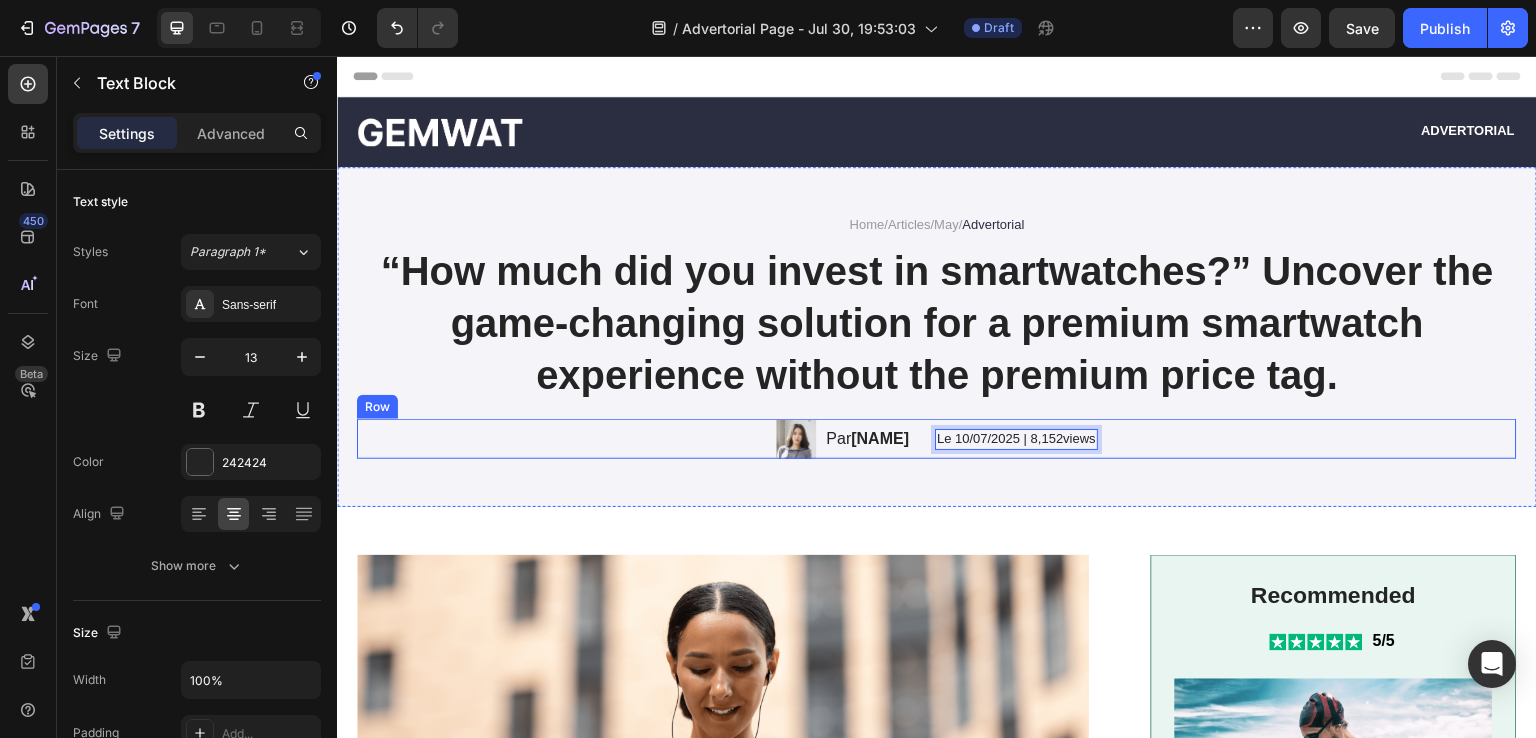 click on "Image Par [NAME] Text Block Row Le 10/07/2025 | 8,152views Text Block   0 Row" at bounding box center (937, 439) 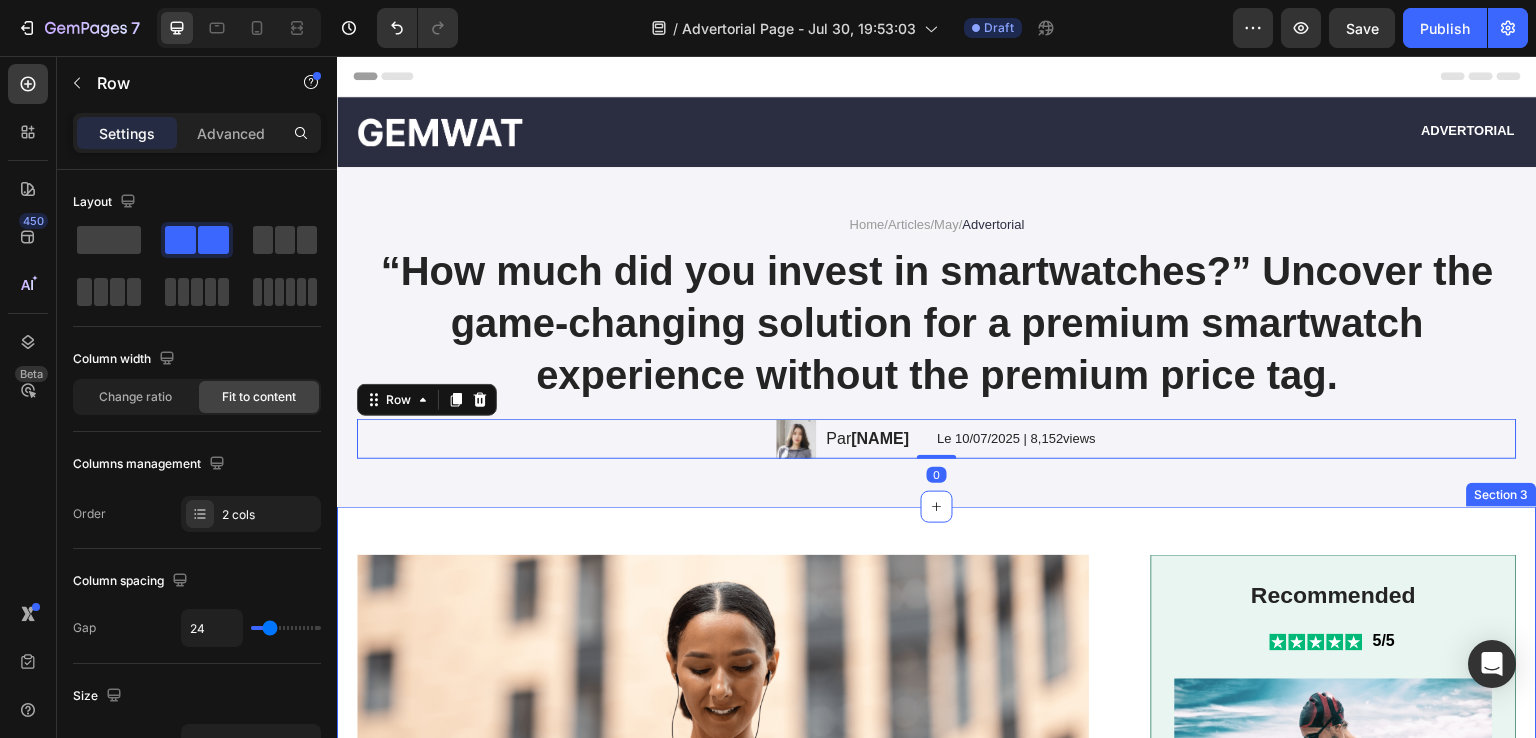 click on "Image Unleash a captivating smartwatch that rivals high-end boutiques. Heading Here's a little secret I'm hesitant to share... I used to admire those high-end smartwatches worn by others, thinking they were out of my reach.   My partner would say,  "We can't afford those expensive smartwatches."   But now, I've discovered a game-changing smartwatch that offers premium features without the exorbitant price tag. It's time to upgrade your lifestyle without breaking the bank. Text Block GEMWAT Smartwatch Heading 100% Risk FREE - 30-Day No Questions Asked Return Policy Text Block
Icon Measure heartbeat Text Block Row
Icon Movement tracking Text Block Row Row
Icon Waterproof Text Block Row
Icon GPS feature Text Block Row Row Row Image Future on your wrist. Stay connected, organized, and stylish with advanced features. Elevate your digital experience. Text Block
Check availability Button 100% Plastic Free | Free Shipping on orders $55+ Text Block Row Row     Text Block Heading Image" at bounding box center (937, 1686) 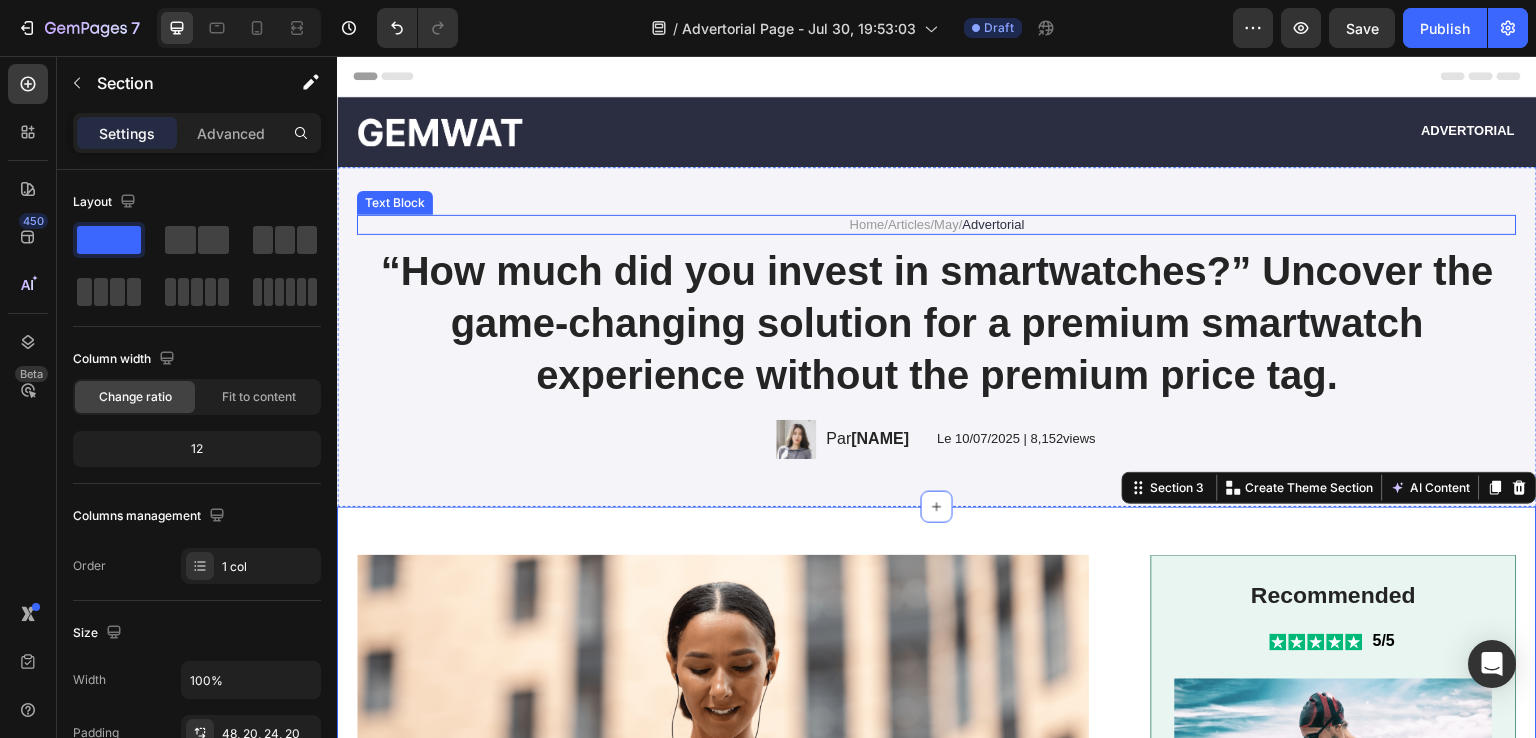 click on "Articles" at bounding box center [909, 224] 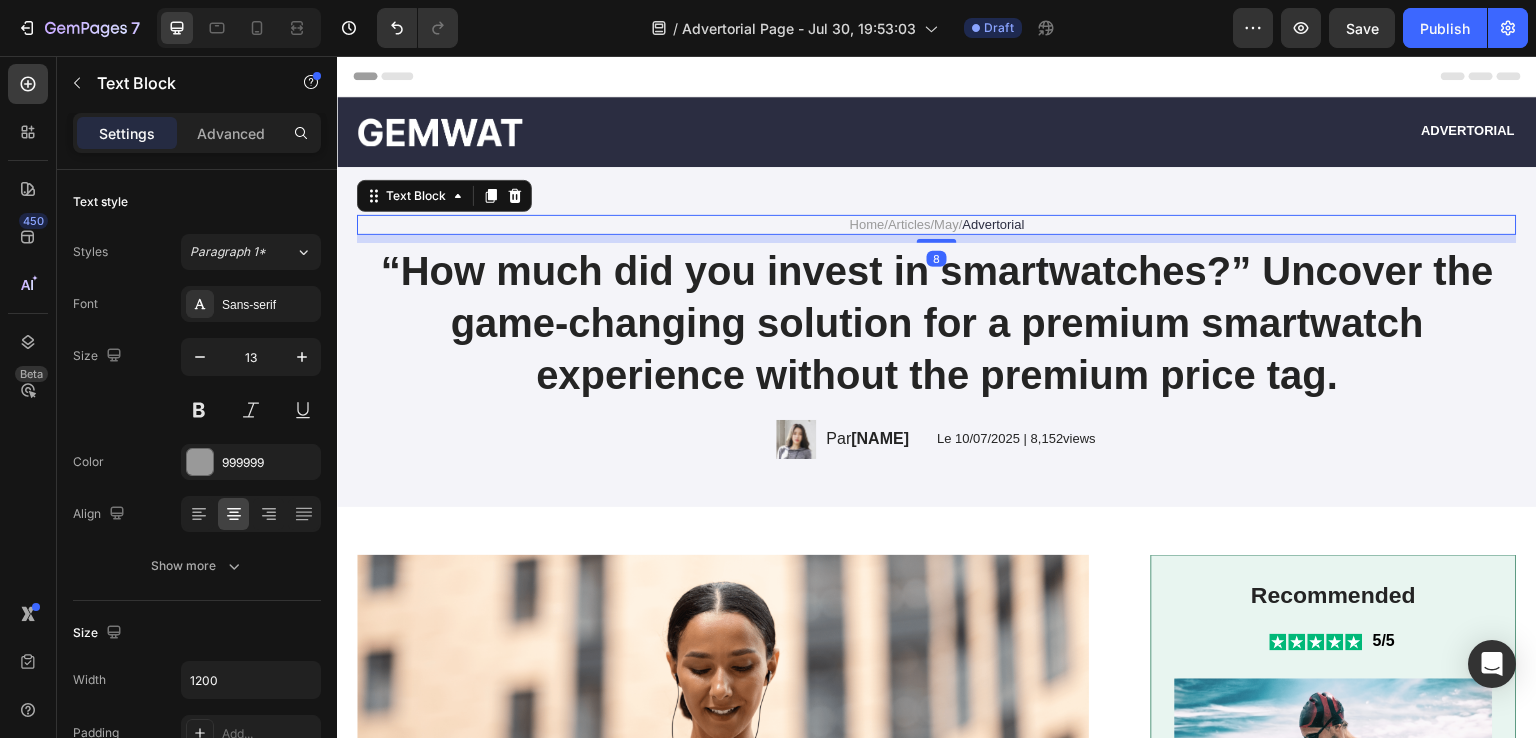 click on "Articles" at bounding box center [909, 224] 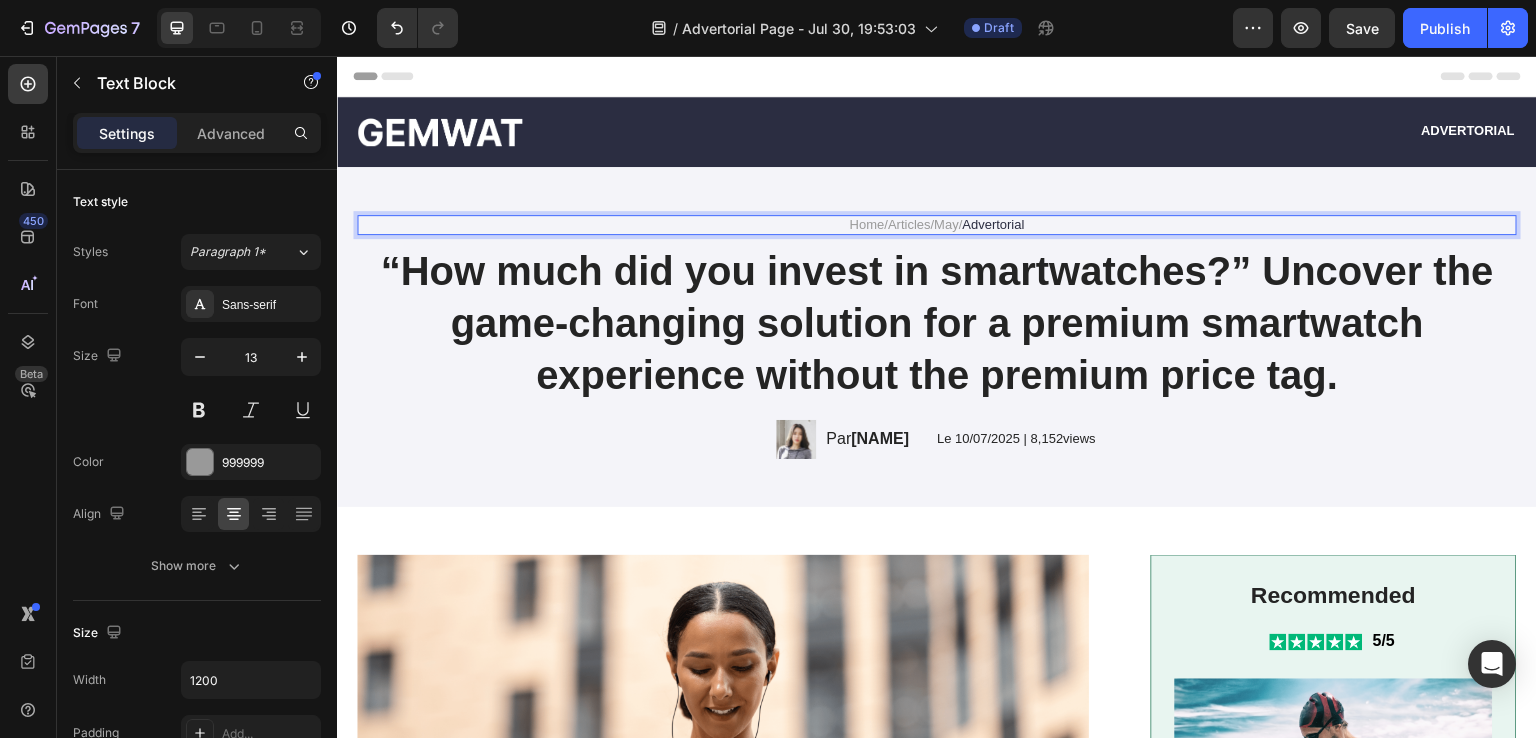 click on "Home  /  Articles  /  May  /  Advertorial" at bounding box center (937, 225) 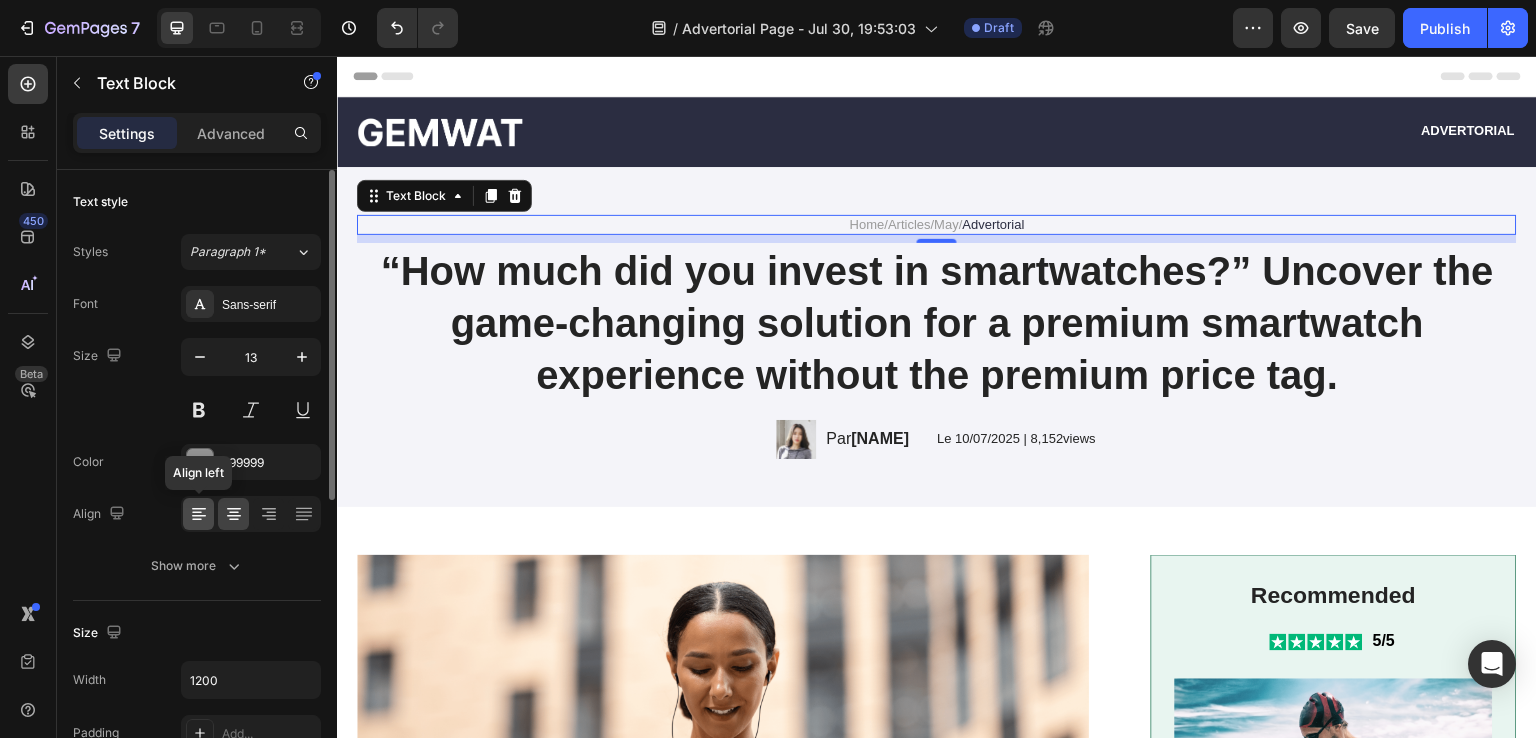 click 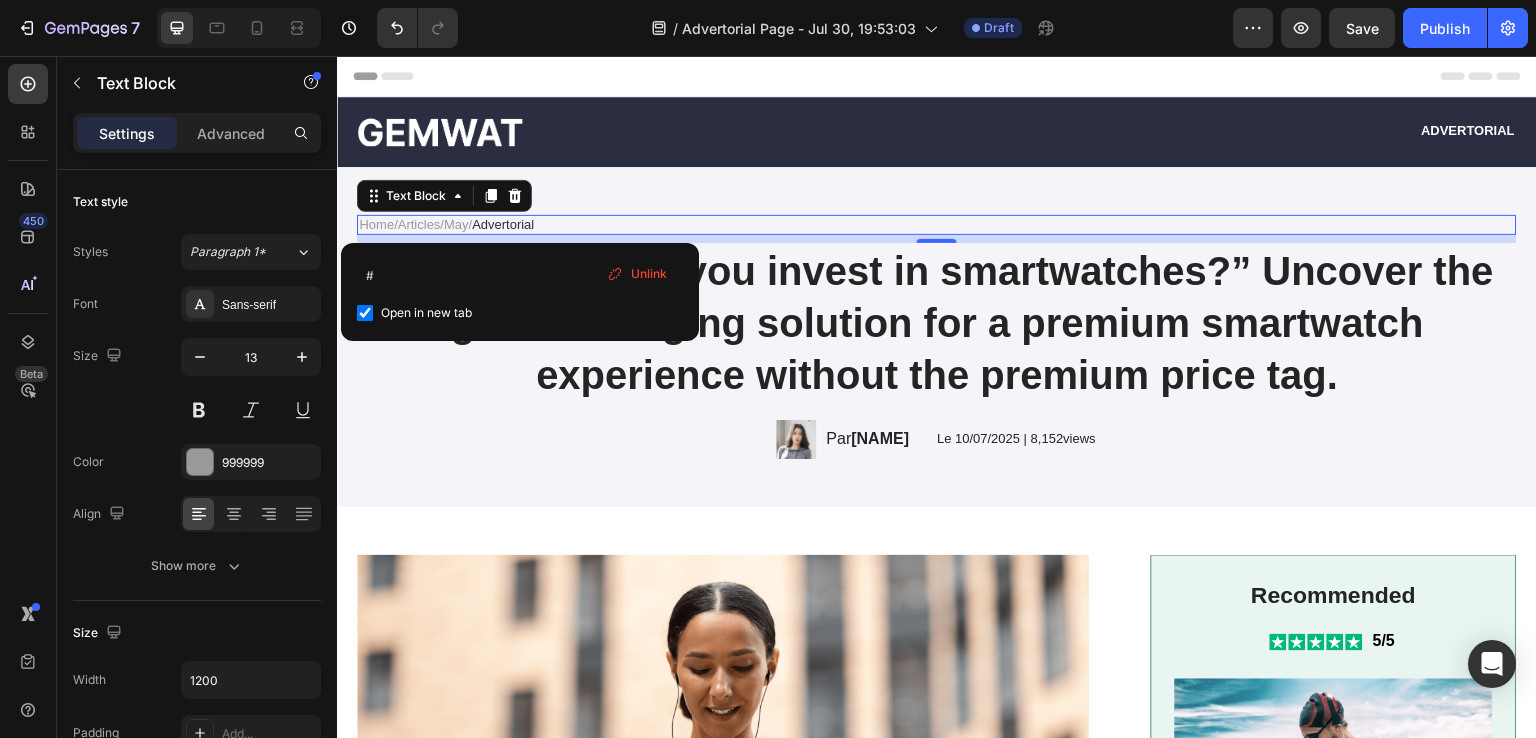 click on "Home" at bounding box center [376, 224] 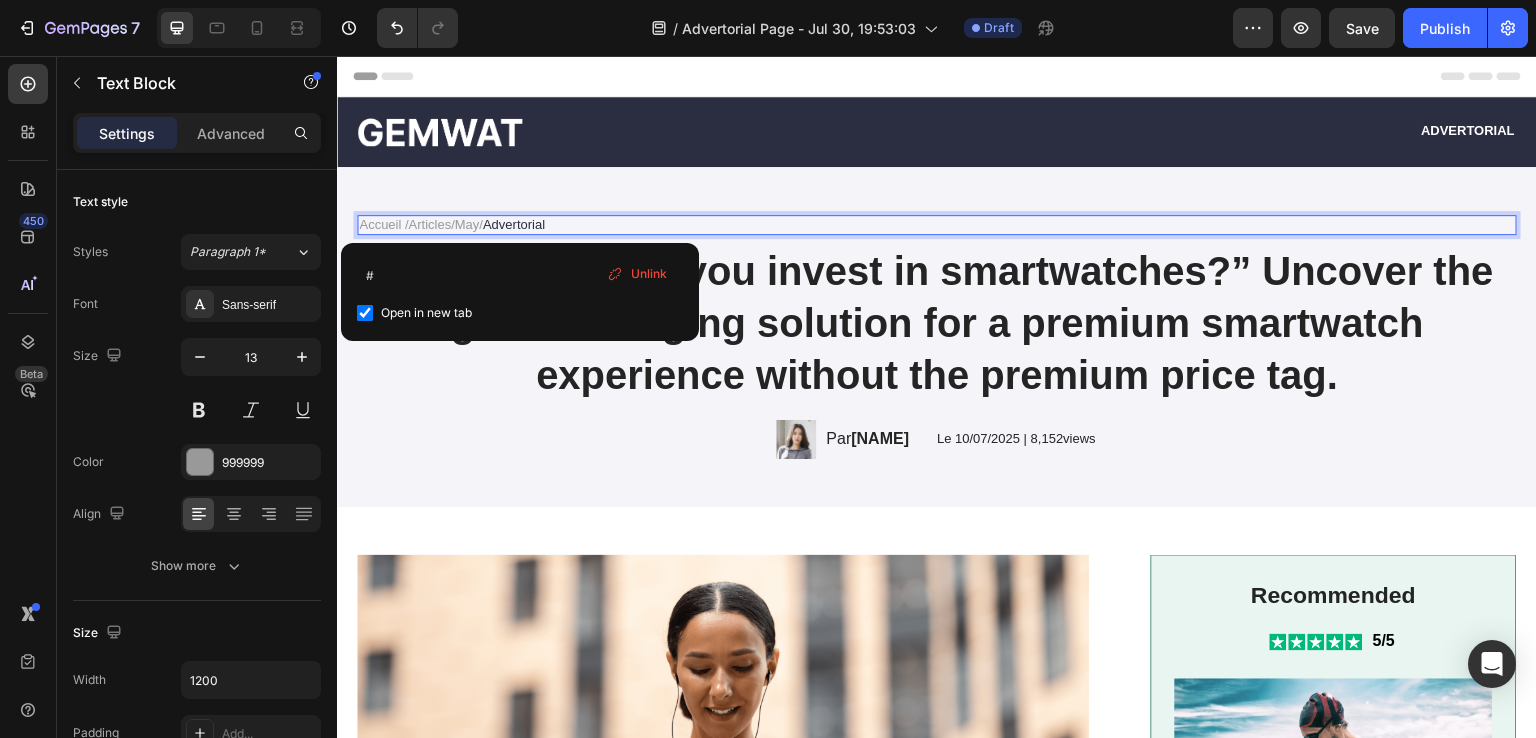 click on "Accueil / Articles / May / Advertorial" at bounding box center (937, 225) 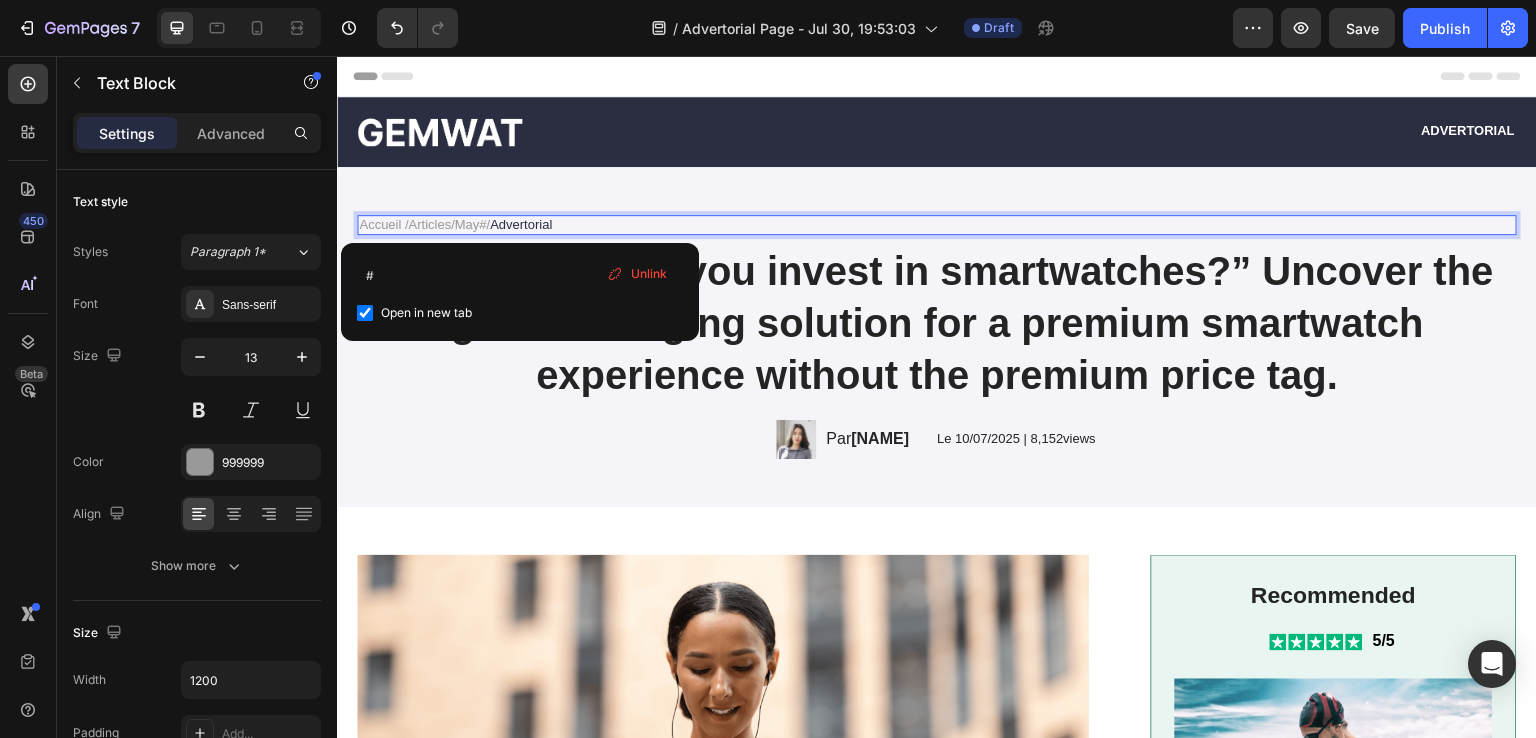 click on "Accueil /  Articles  /  May# ⁠⁠⁠⁠⁠⁠⁠  /  Advertorial" at bounding box center [937, 225] 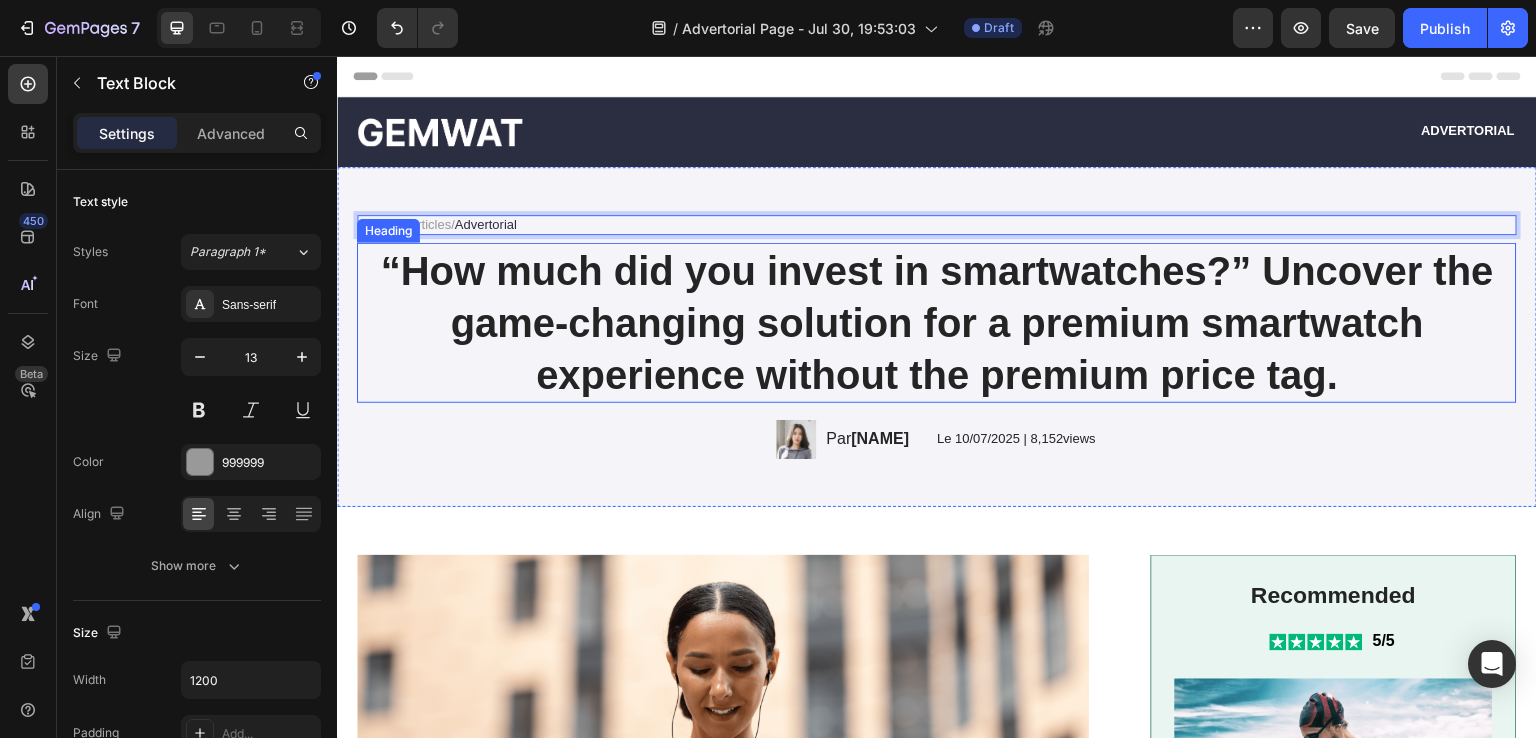 click on "“How much did you invest in smartwatches?” Uncover the game-changing solution for a premium smartwatch experience without the premium price tag." at bounding box center [937, 323] 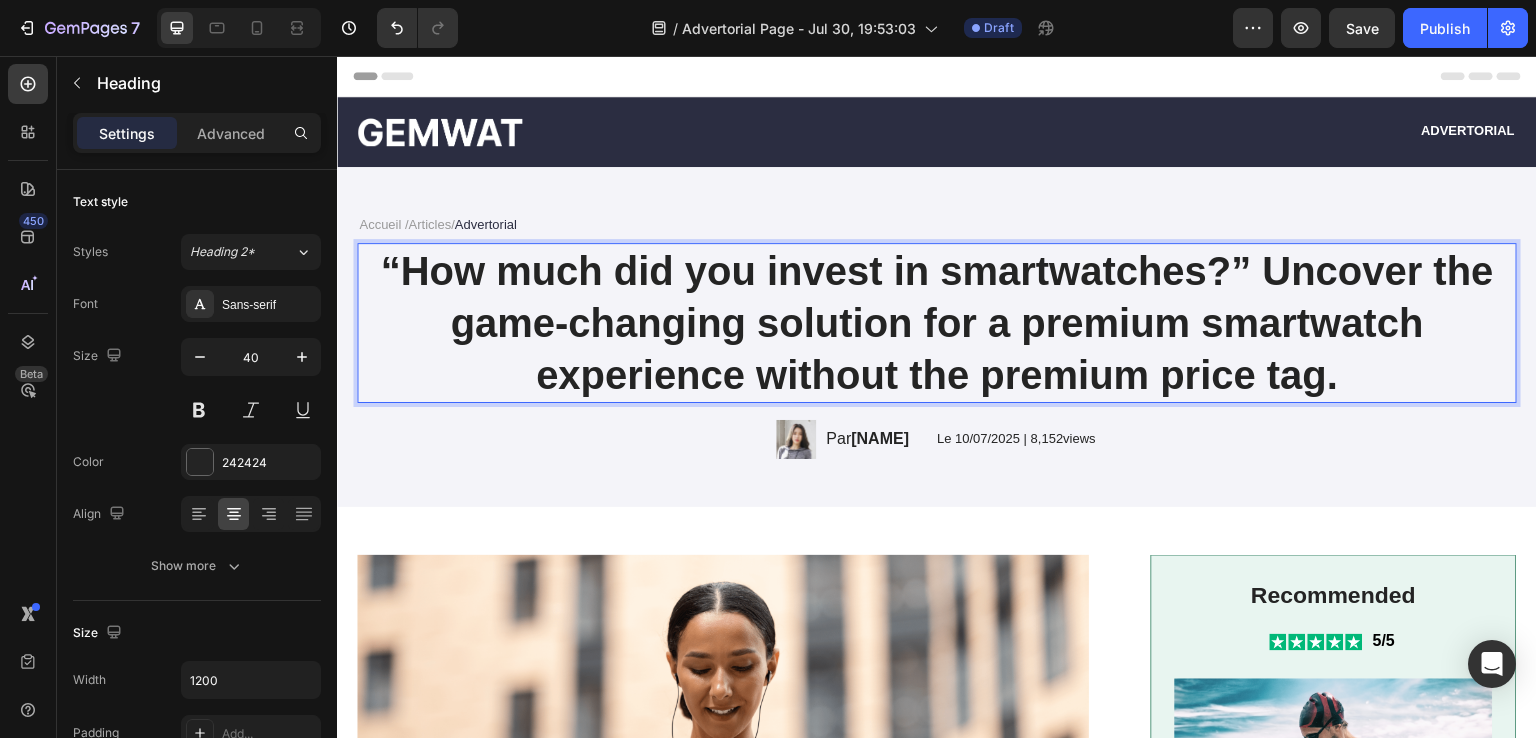 click on "“How much did you invest in smartwatches?” Uncover the game-changing solution for a premium smartwatch experience without the premium price tag." at bounding box center (937, 323) 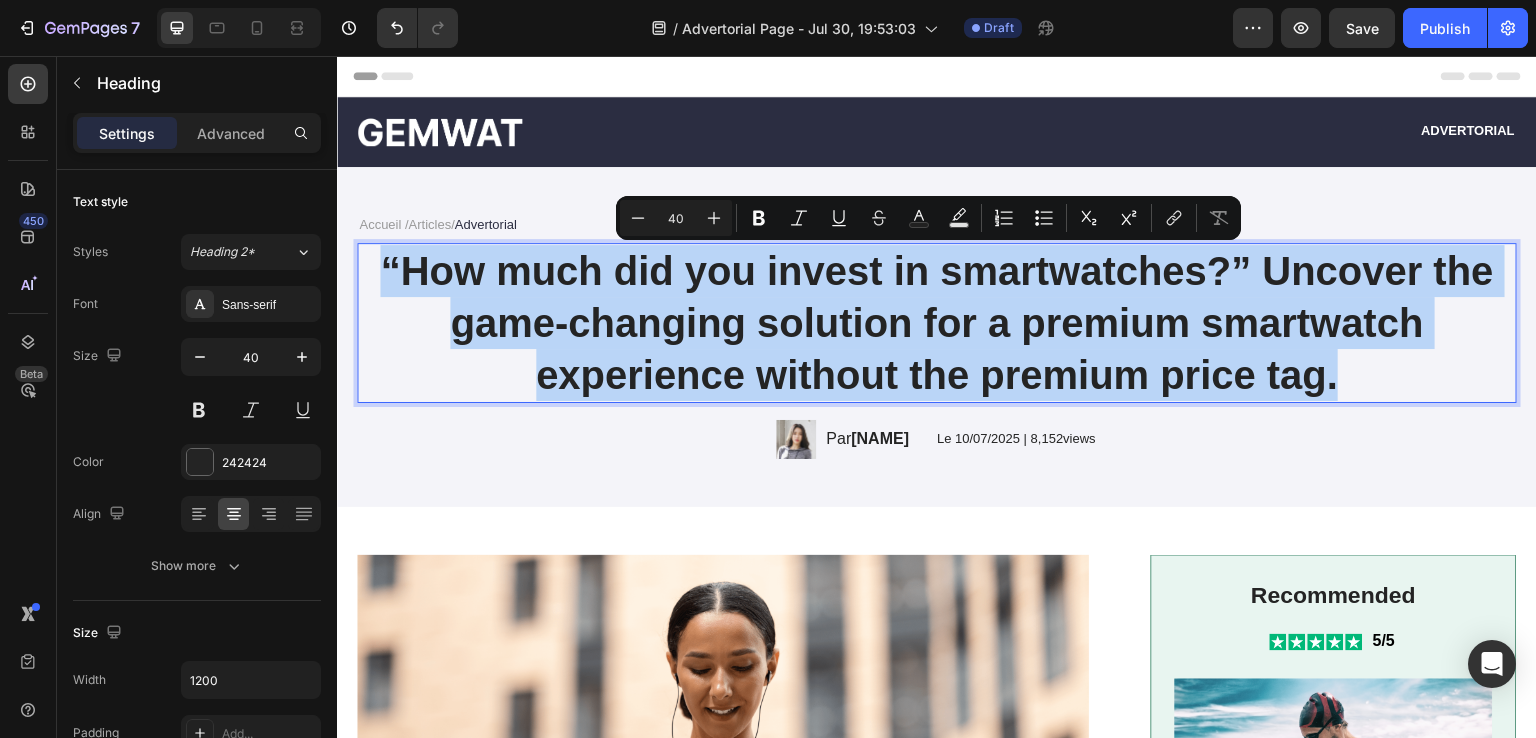 drag, startPoint x: 1340, startPoint y: 378, endPoint x: 373, endPoint y: 274, distance: 972.5765 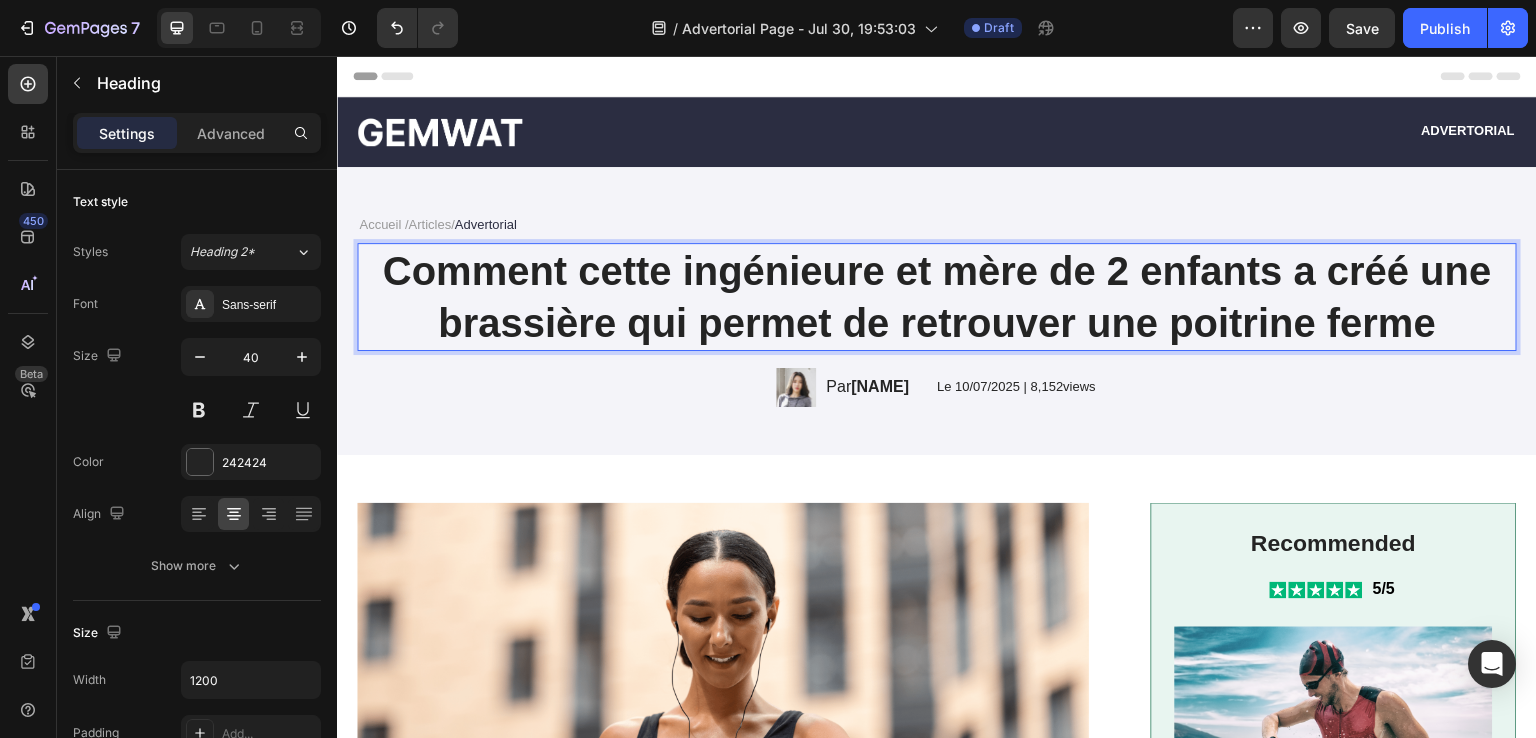 click on "Comment cette ingénieure et mère de 2 enfants a créé une brassière qui permet de retrouver une poitrine ferme" at bounding box center [937, 297] 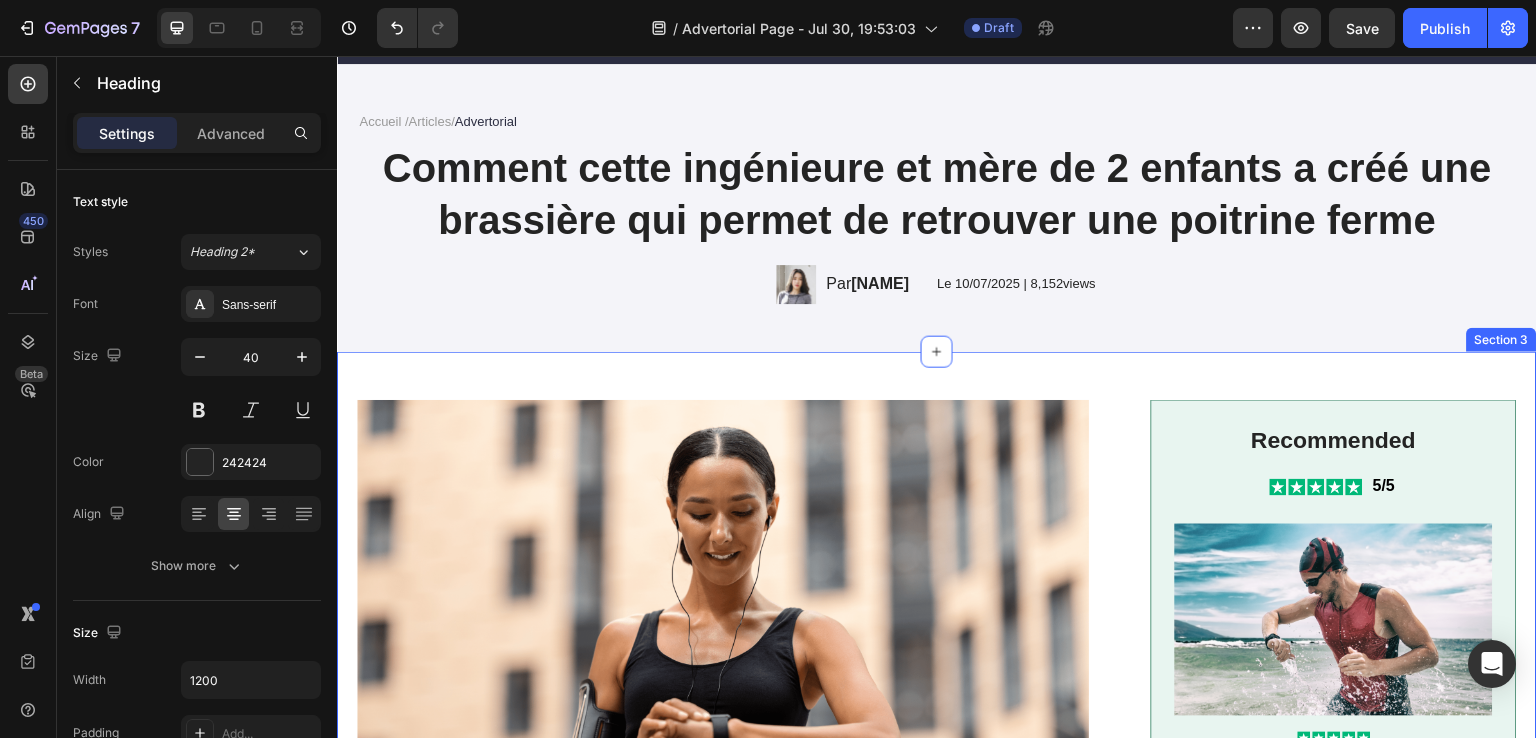 scroll, scrollTop: 0, scrollLeft: 0, axis: both 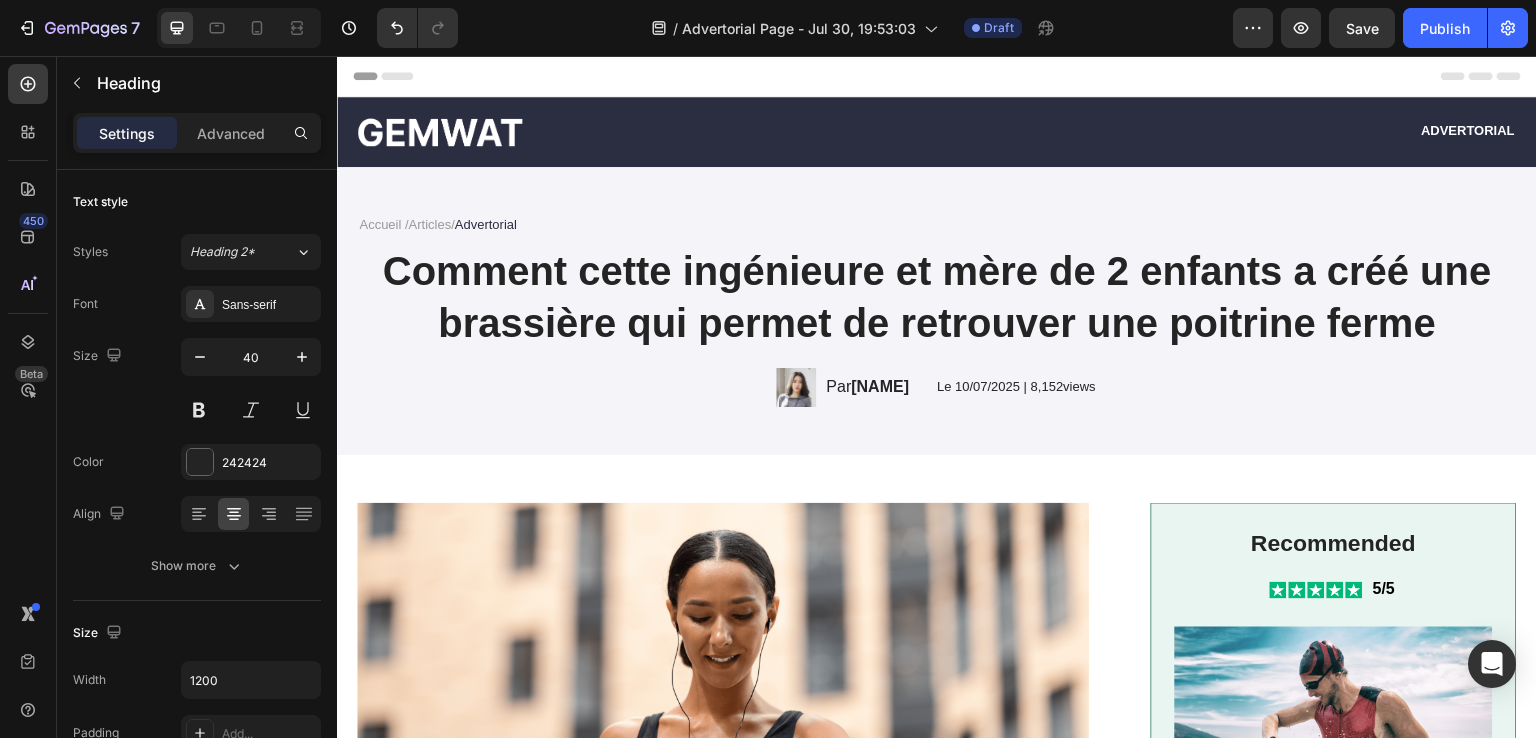 click on "Comment cette ingénieure et mère de 2 enfants a créé une brassière qui permet de retrouver une poitrine ferme" at bounding box center (937, 297) 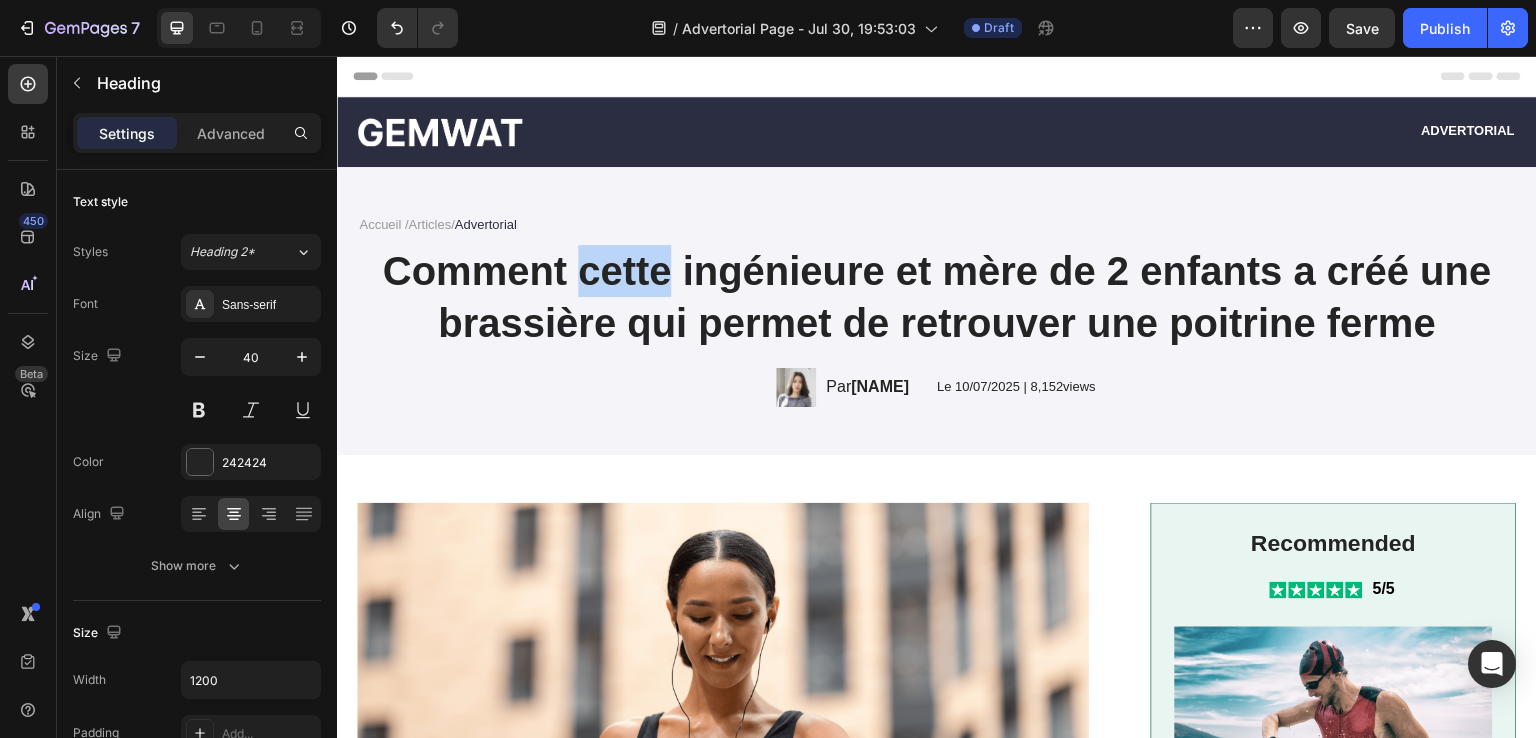 click on "Comment cette ingénieure et mère de 2 enfants a créé une brassière qui permet de retrouver une poitrine ferme" at bounding box center [937, 297] 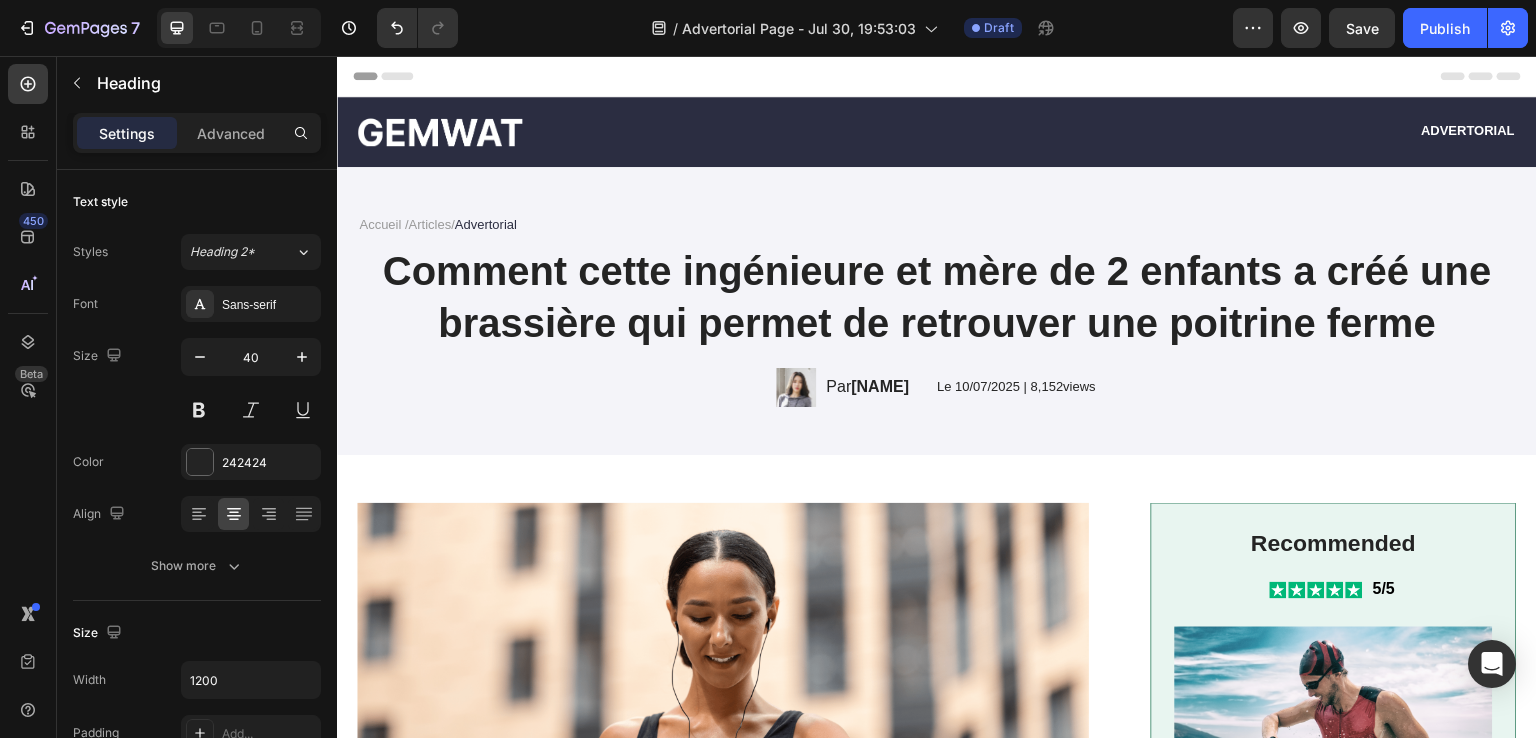 click on "Comment cette ingénieure et mère de 2 enfants a créé une brassière qui permet de retrouver une poitrine ferme" at bounding box center [937, 297] 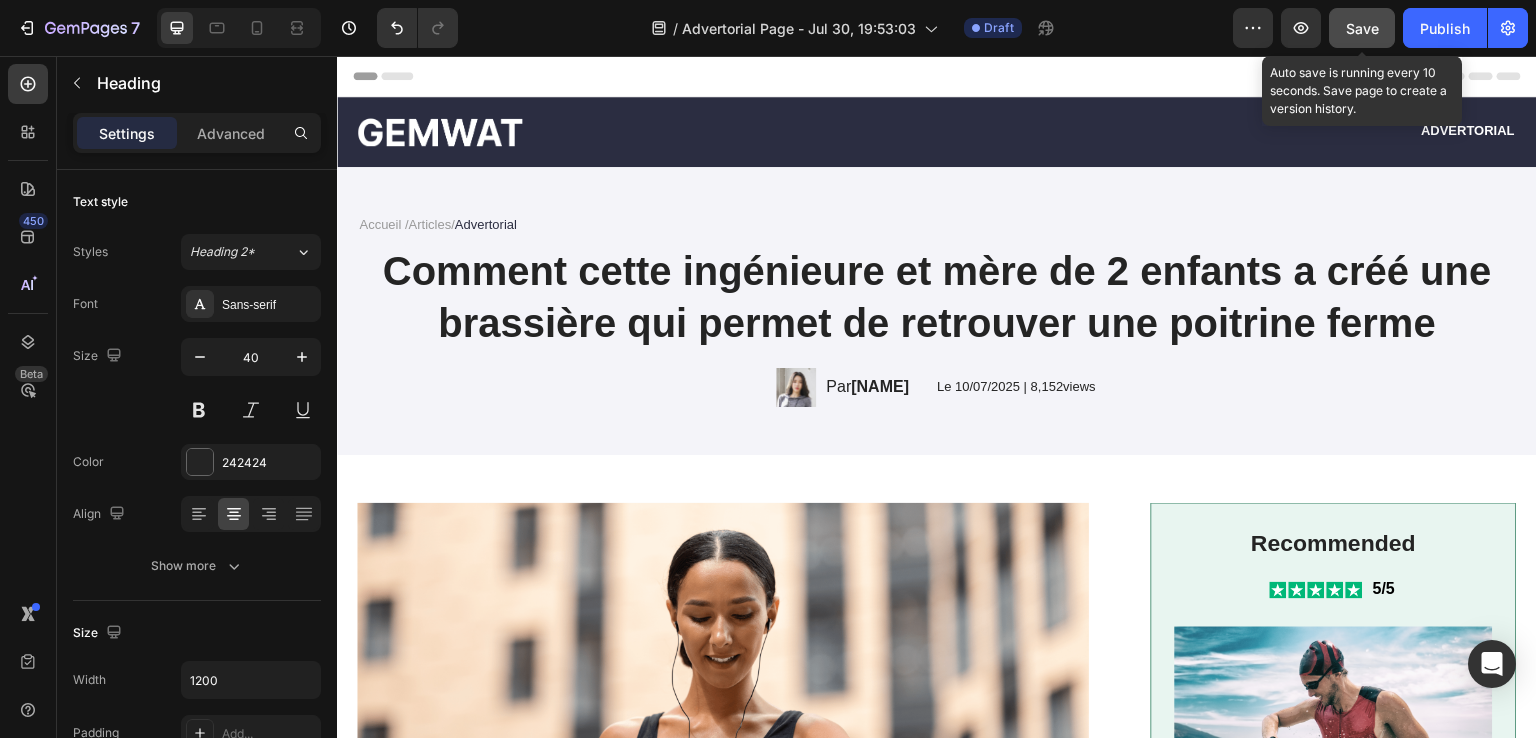 click on "Save" at bounding box center [1362, 28] 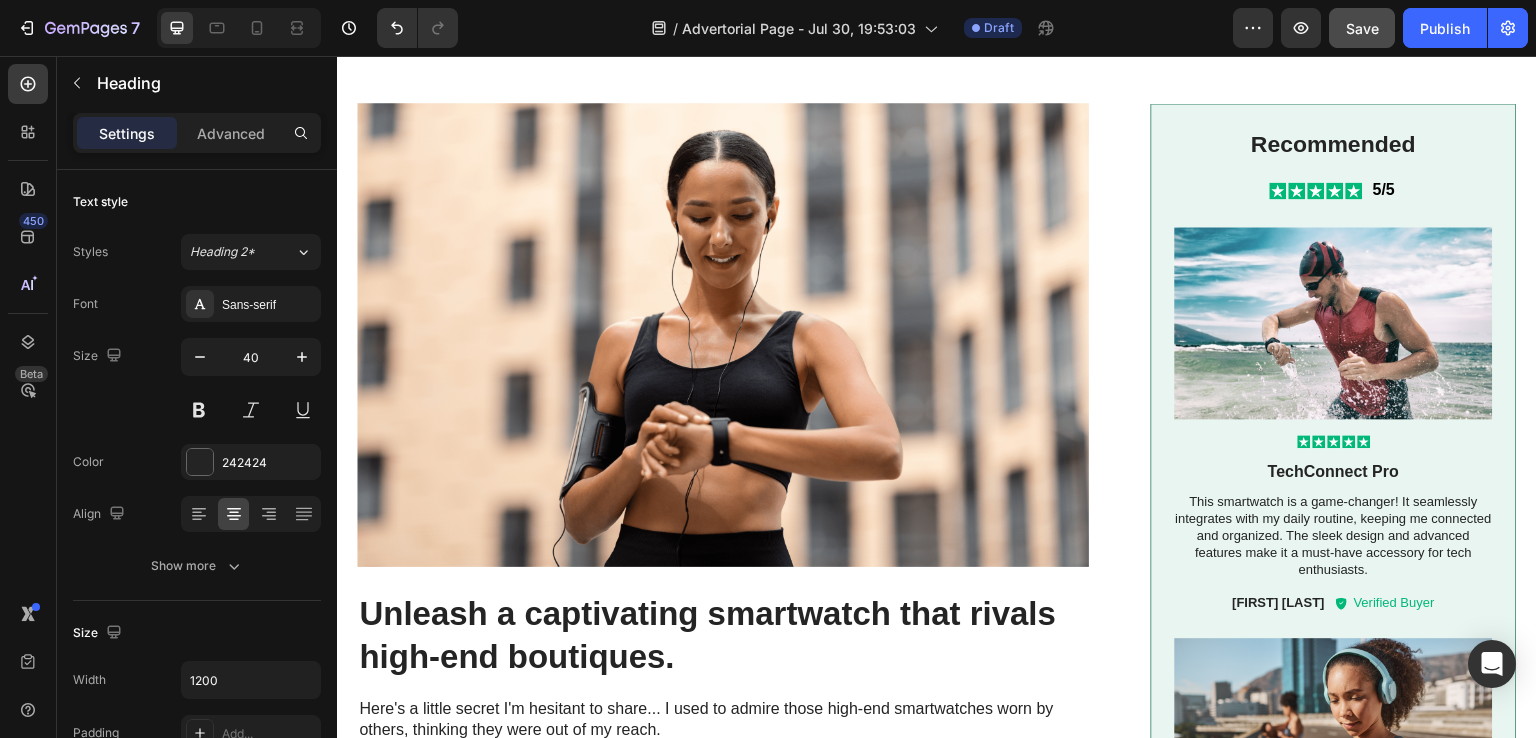 scroll, scrollTop: 0, scrollLeft: 0, axis: both 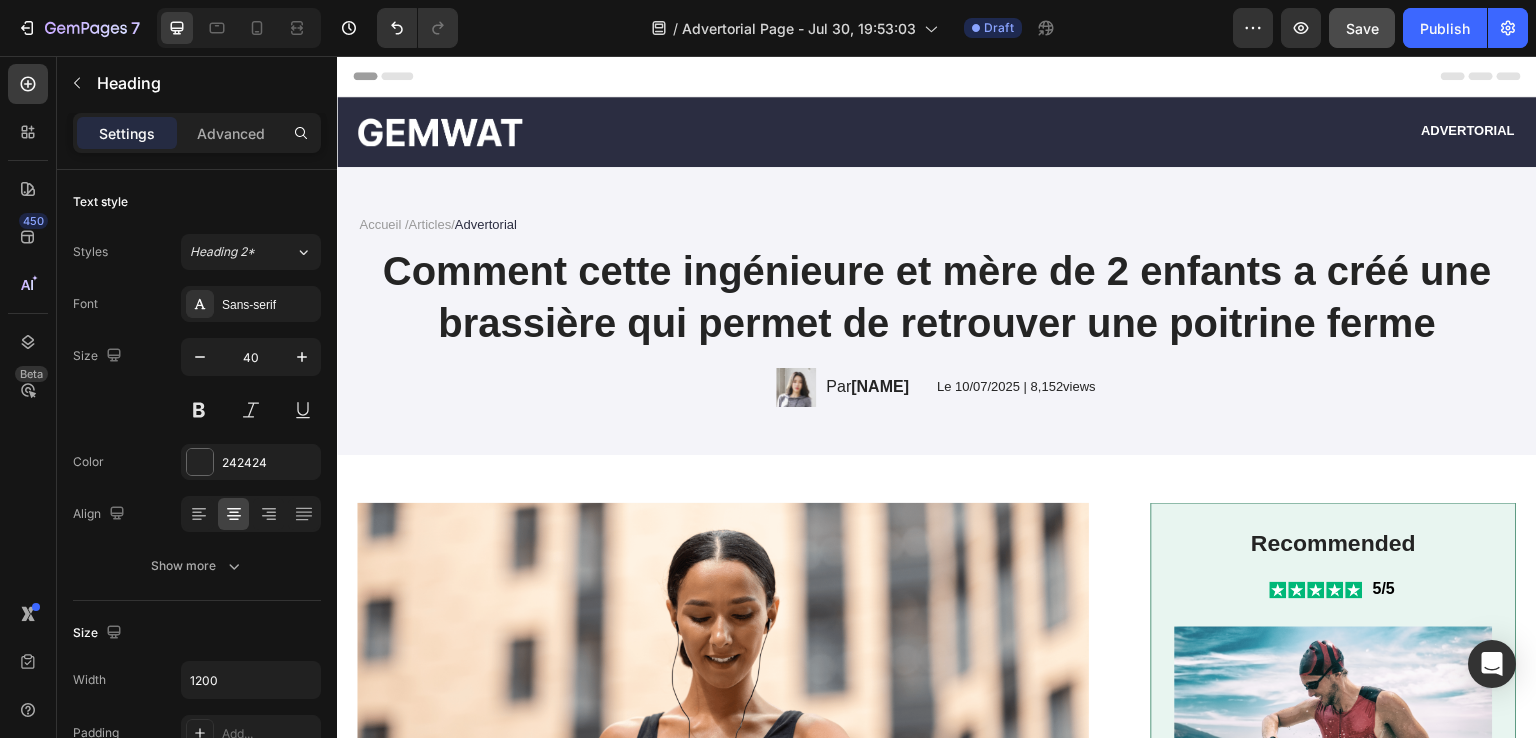 click on "Comment cette ingénieure et mère de 2 enfants a créé une brassière qui permet de retrouver une poitrine ferme" at bounding box center [937, 297] 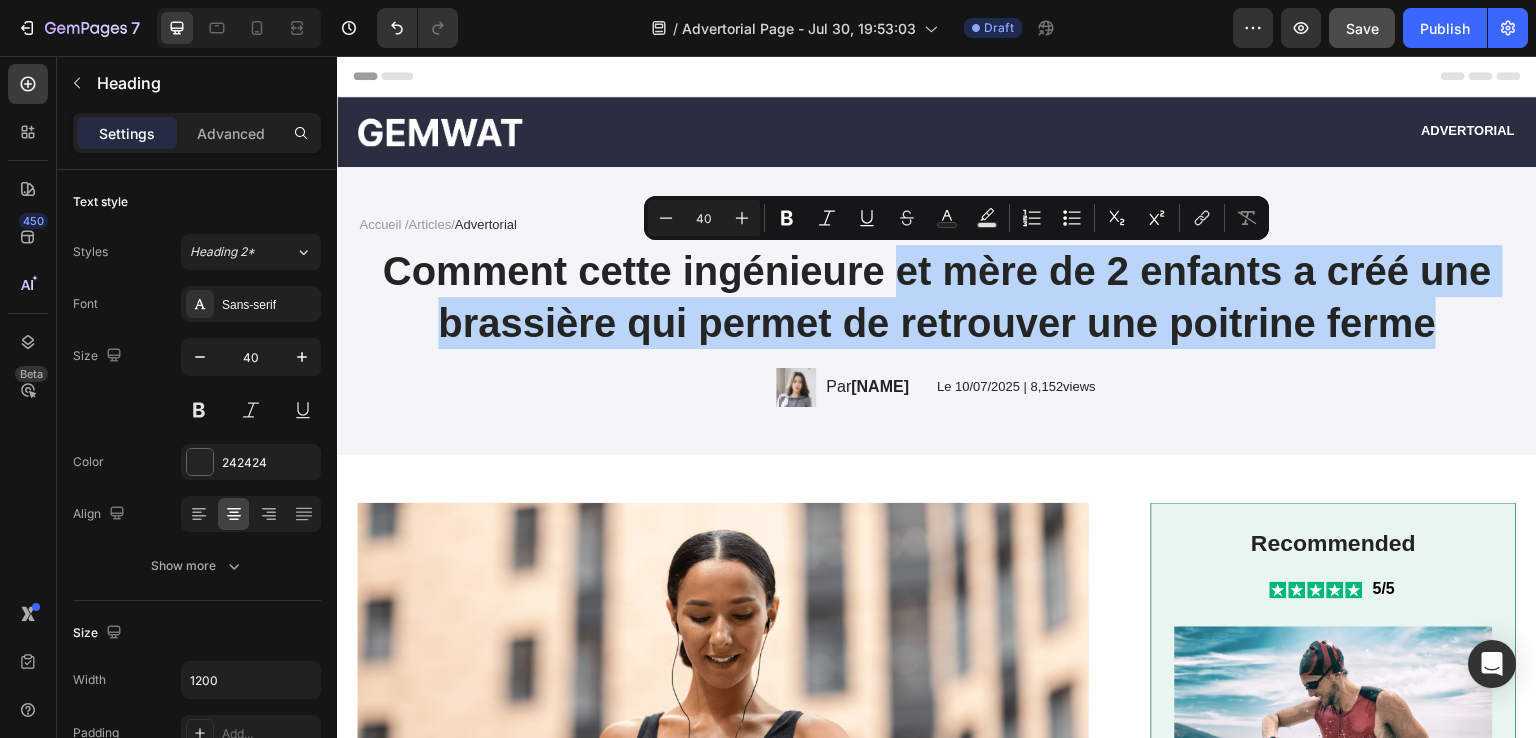 drag, startPoint x: 1430, startPoint y: 321, endPoint x: 888, endPoint y: 271, distance: 544.3014 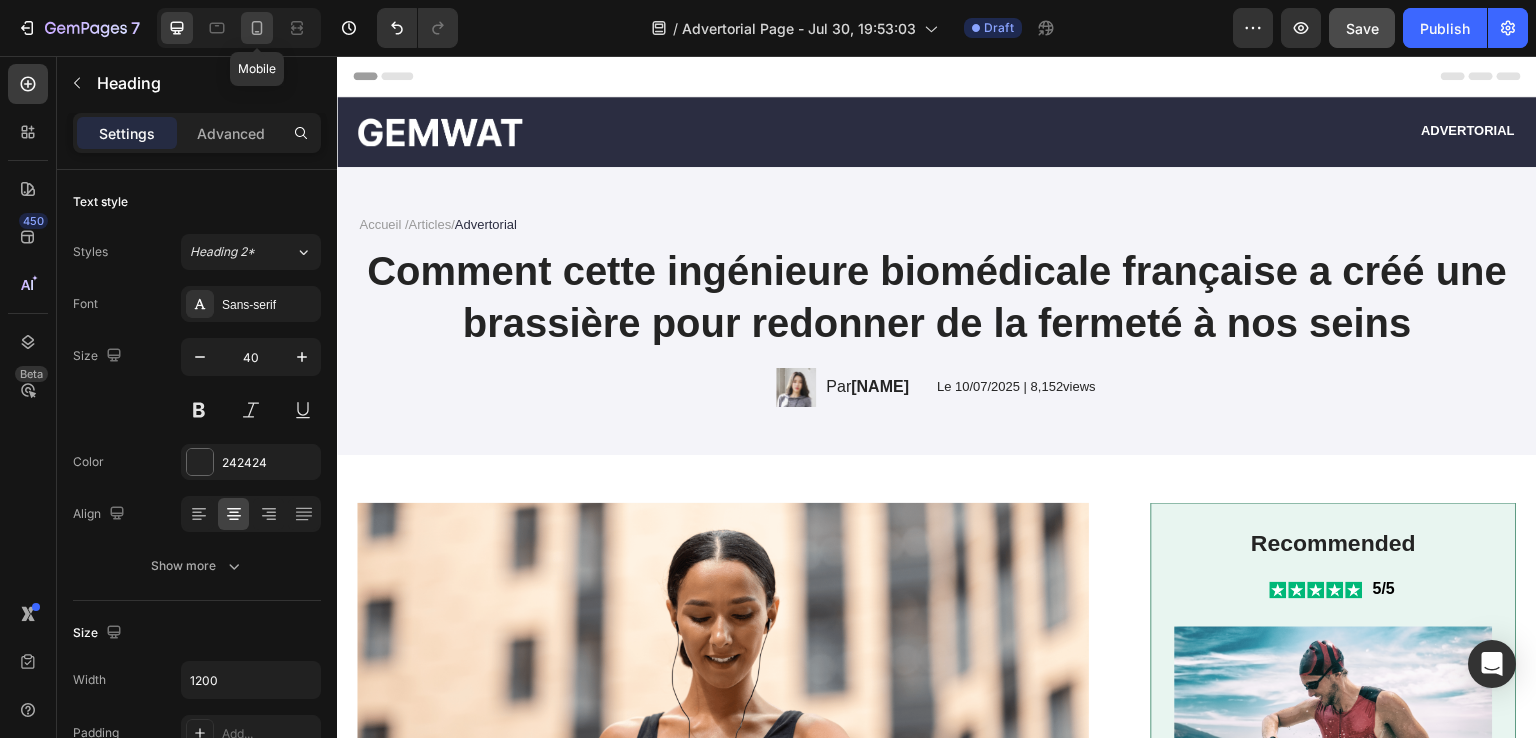 click 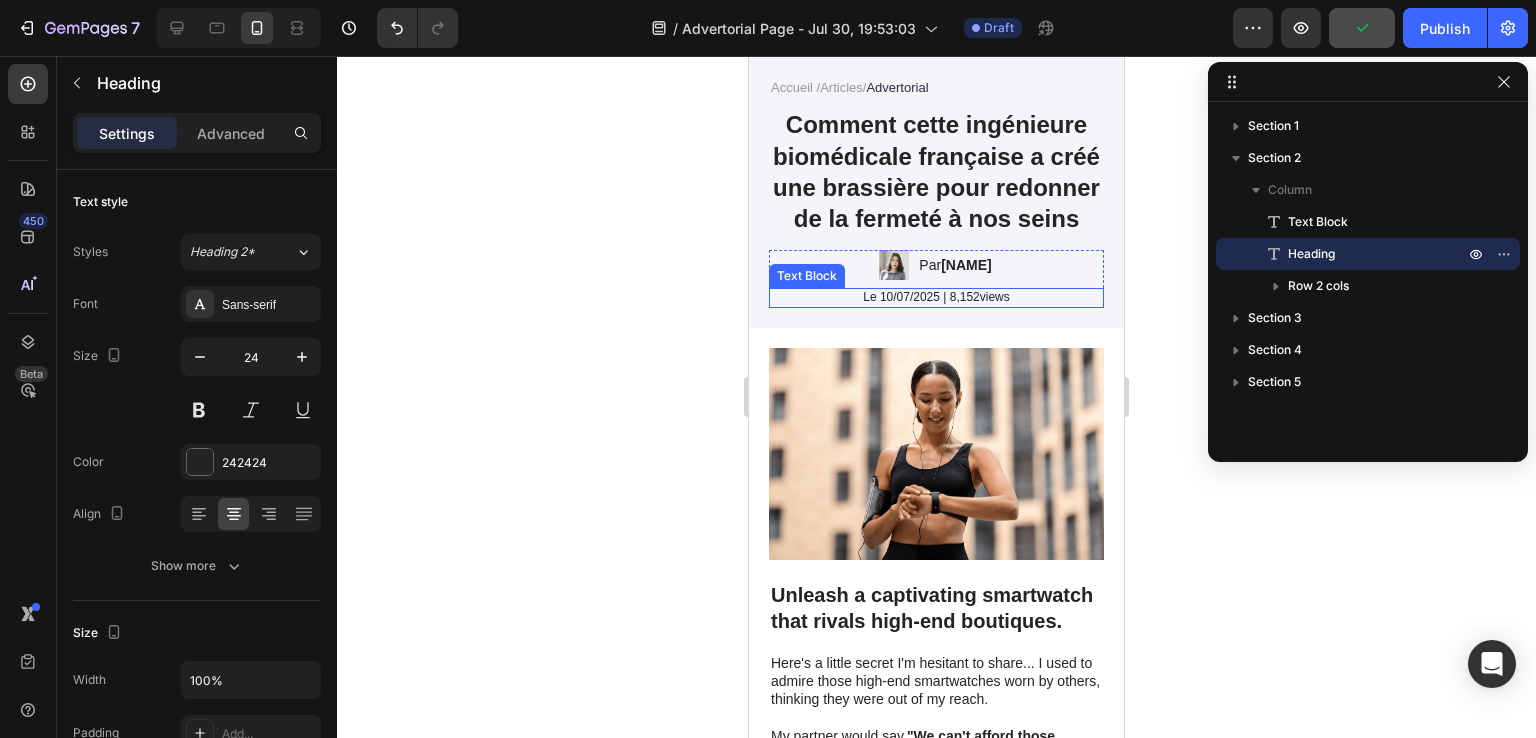 scroll, scrollTop: 0, scrollLeft: 0, axis: both 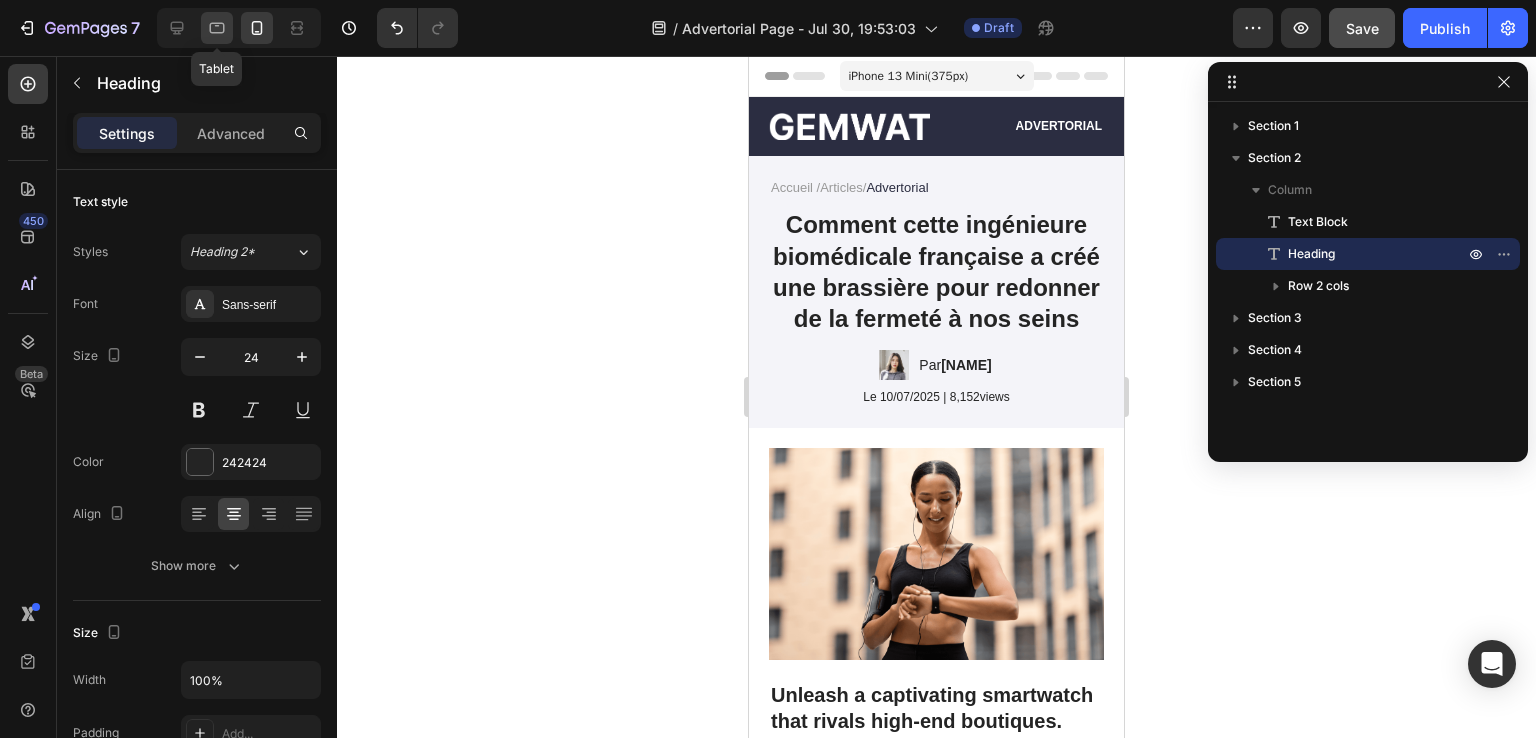 click 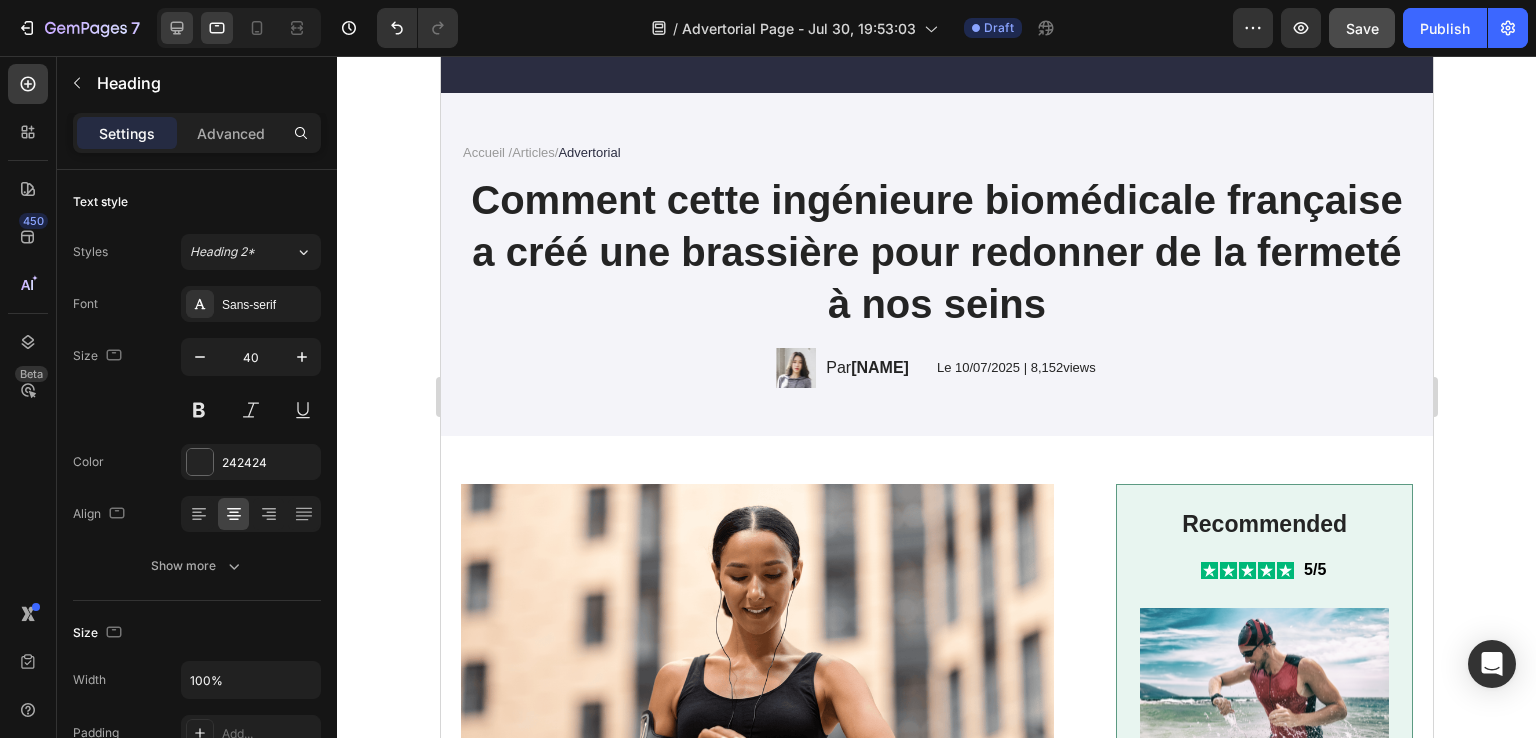 scroll, scrollTop: 120, scrollLeft: 0, axis: vertical 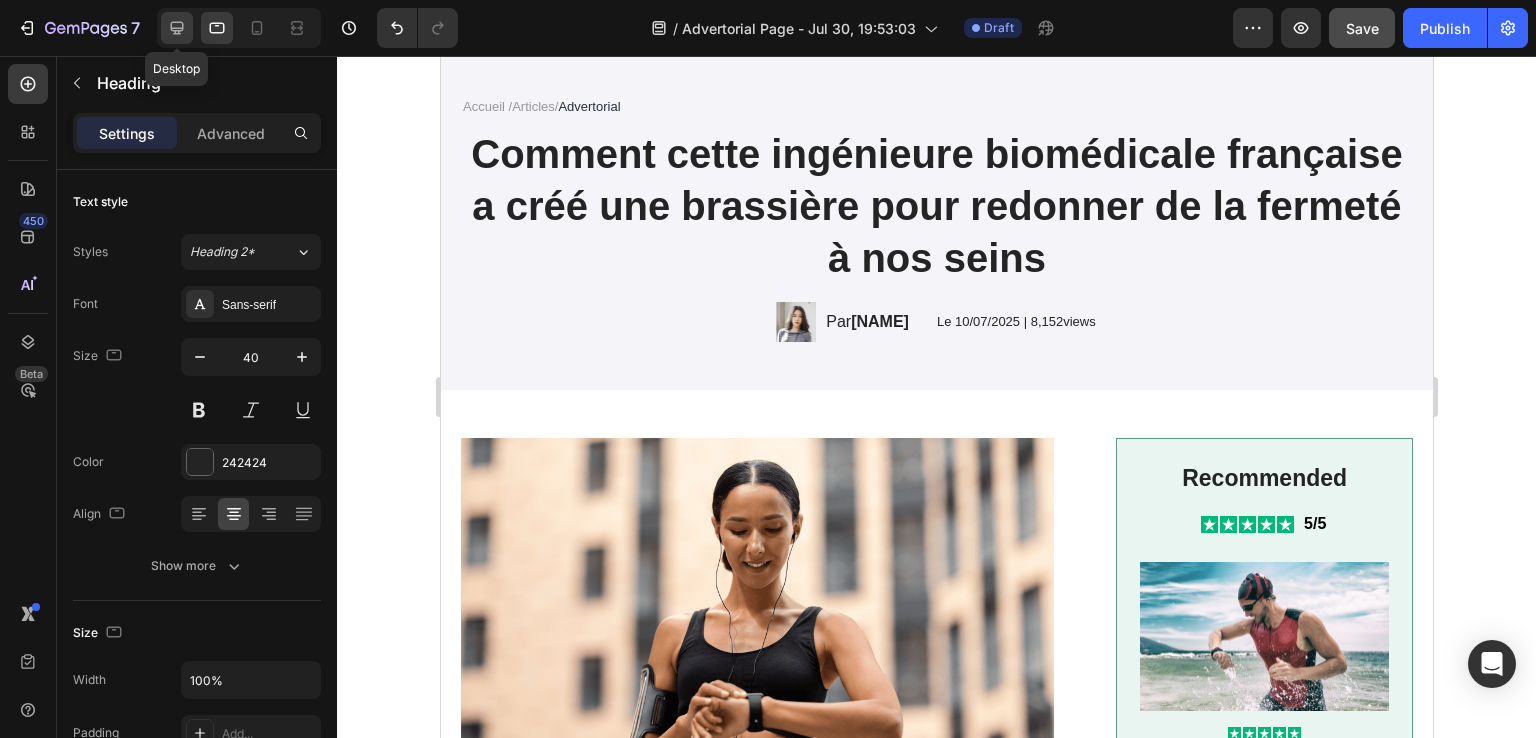 click 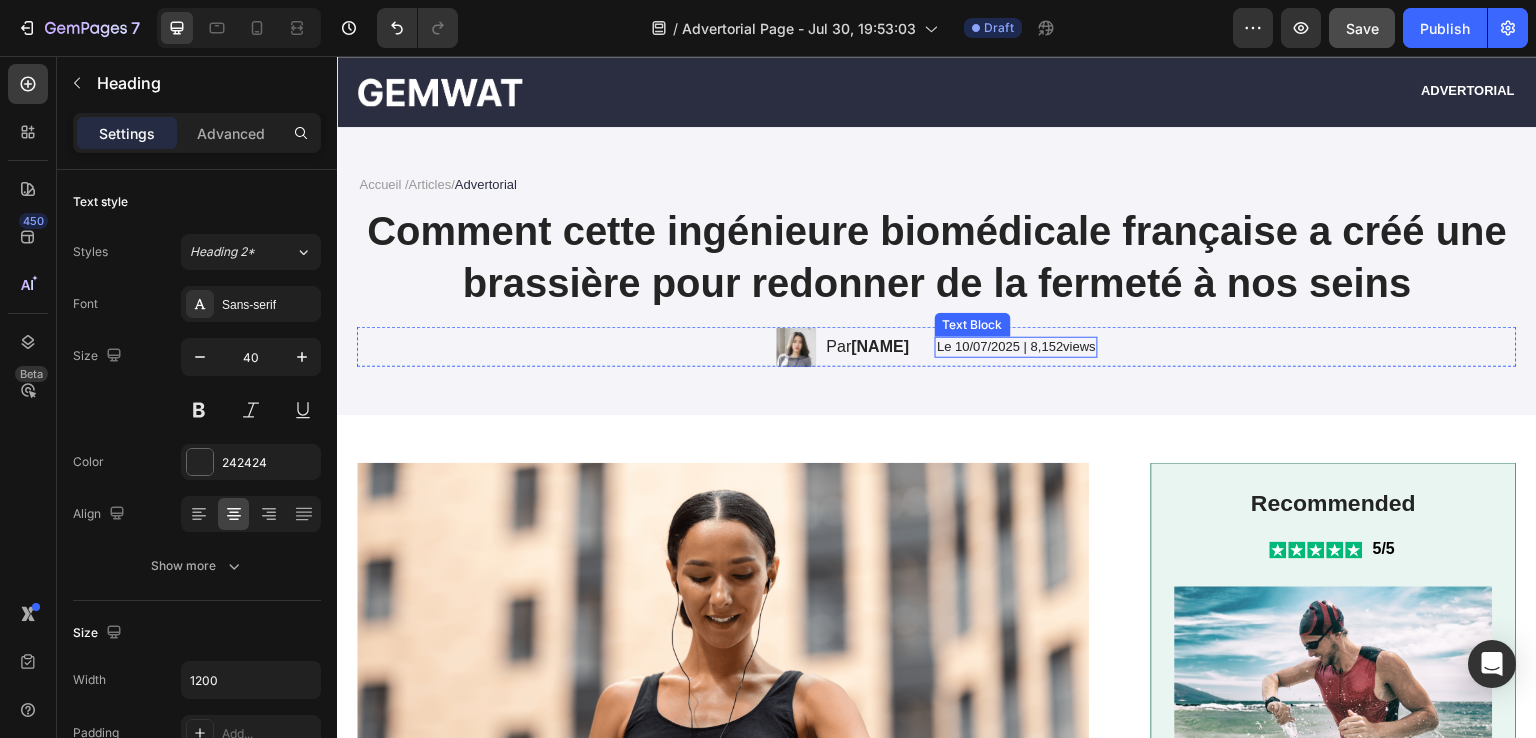 scroll, scrollTop: 17, scrollLeft: 0, axis: vertical 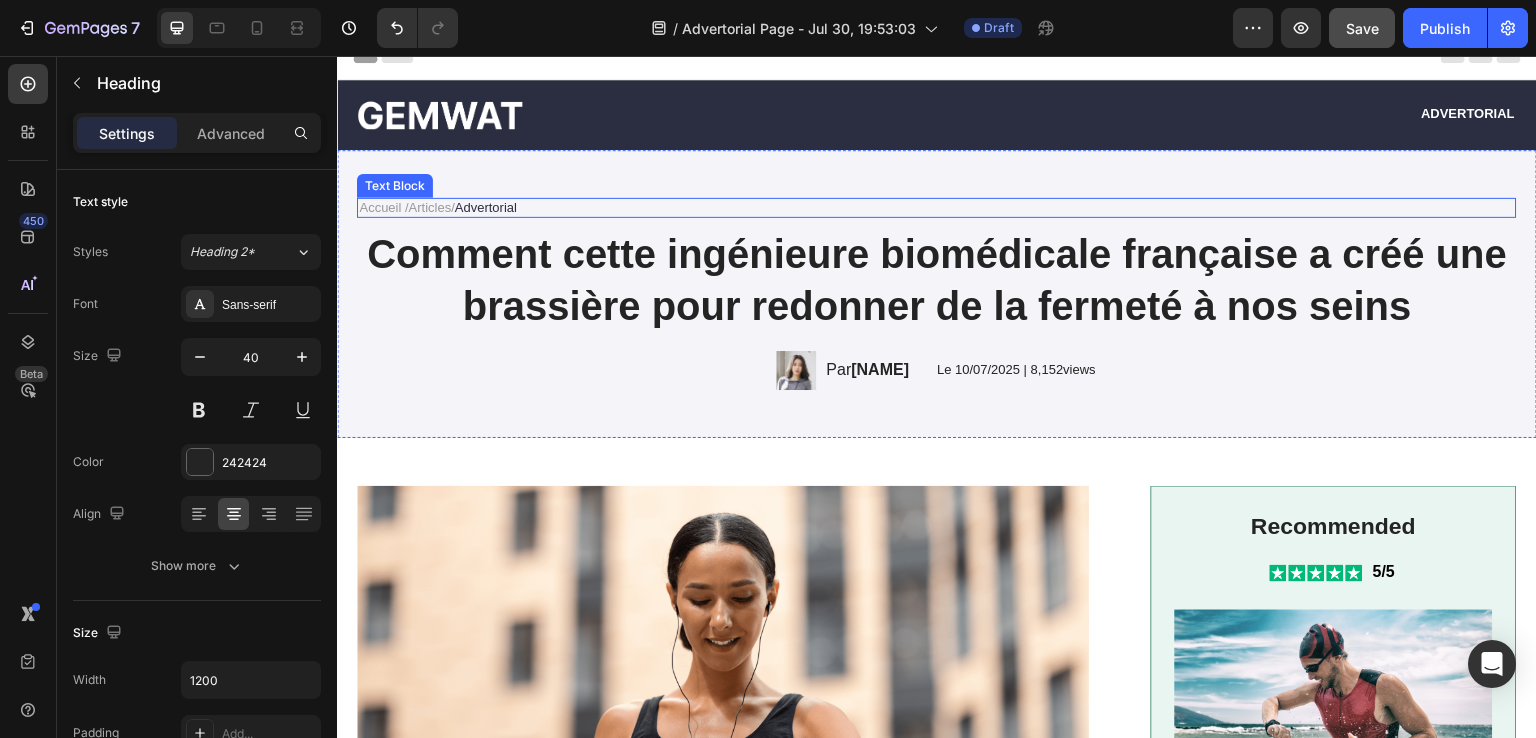 click on "Articles" at bounding box center (429, 207) 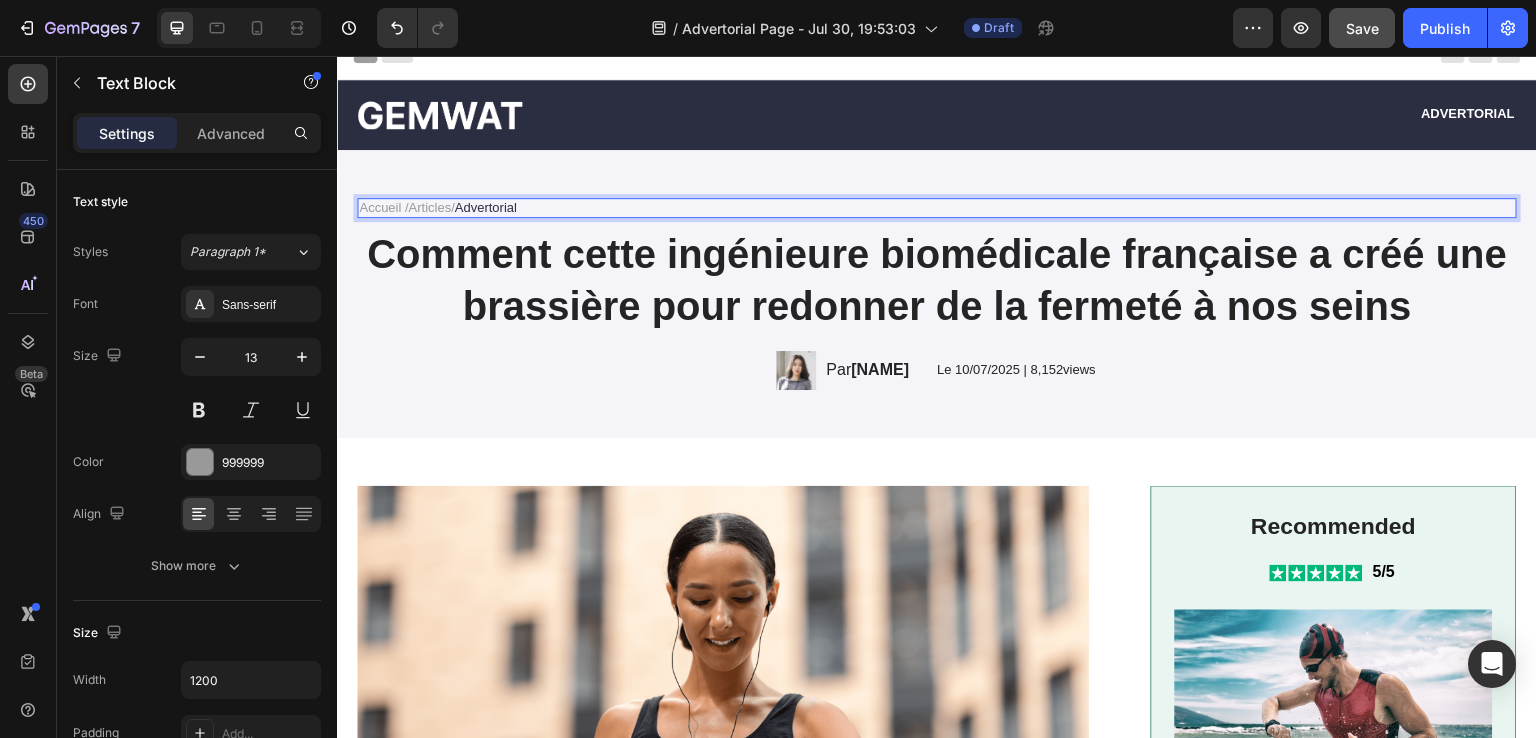 click on "Accueil / Articles / Advertorial" at bounding box center [937, 208] 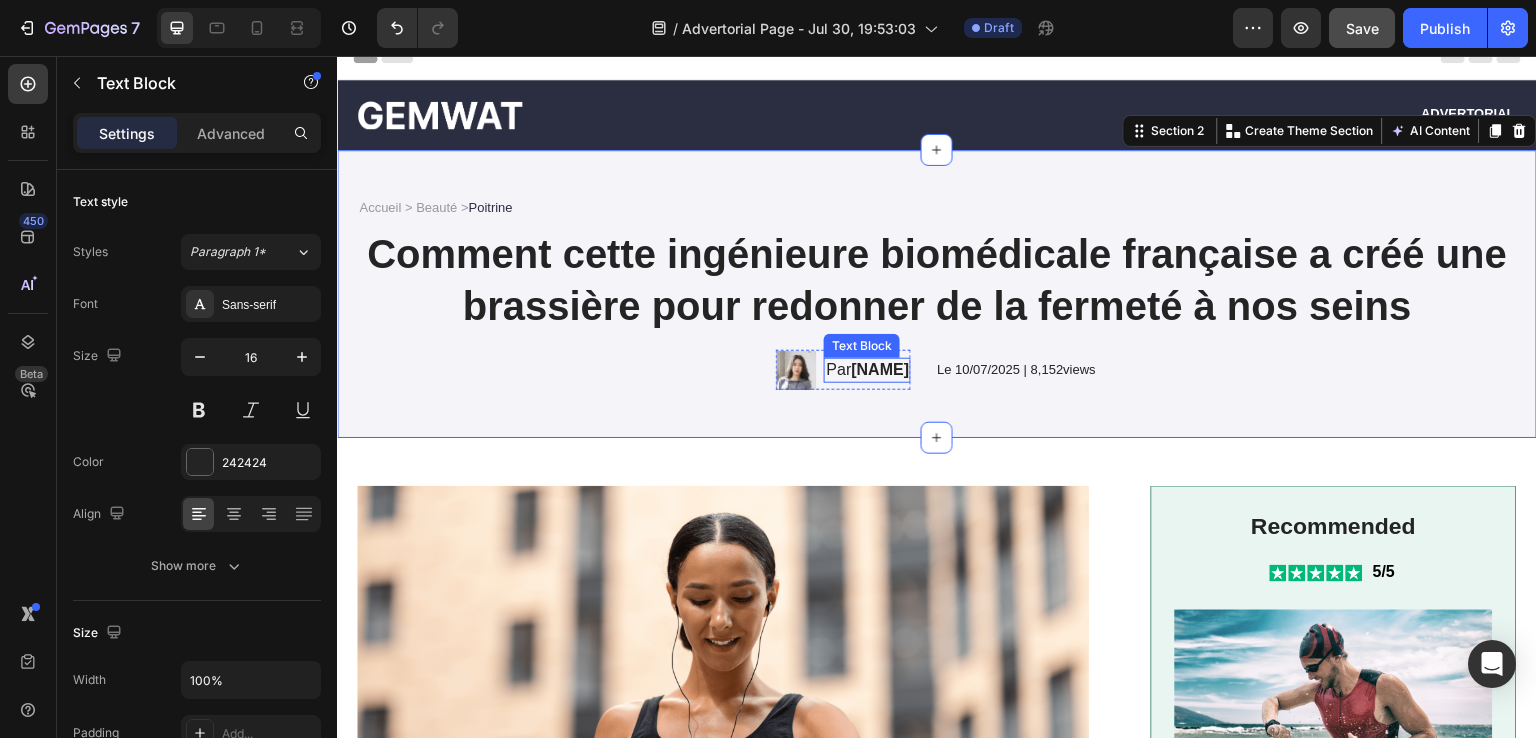 click on "[NAME]" at bounding box center (880, 369) 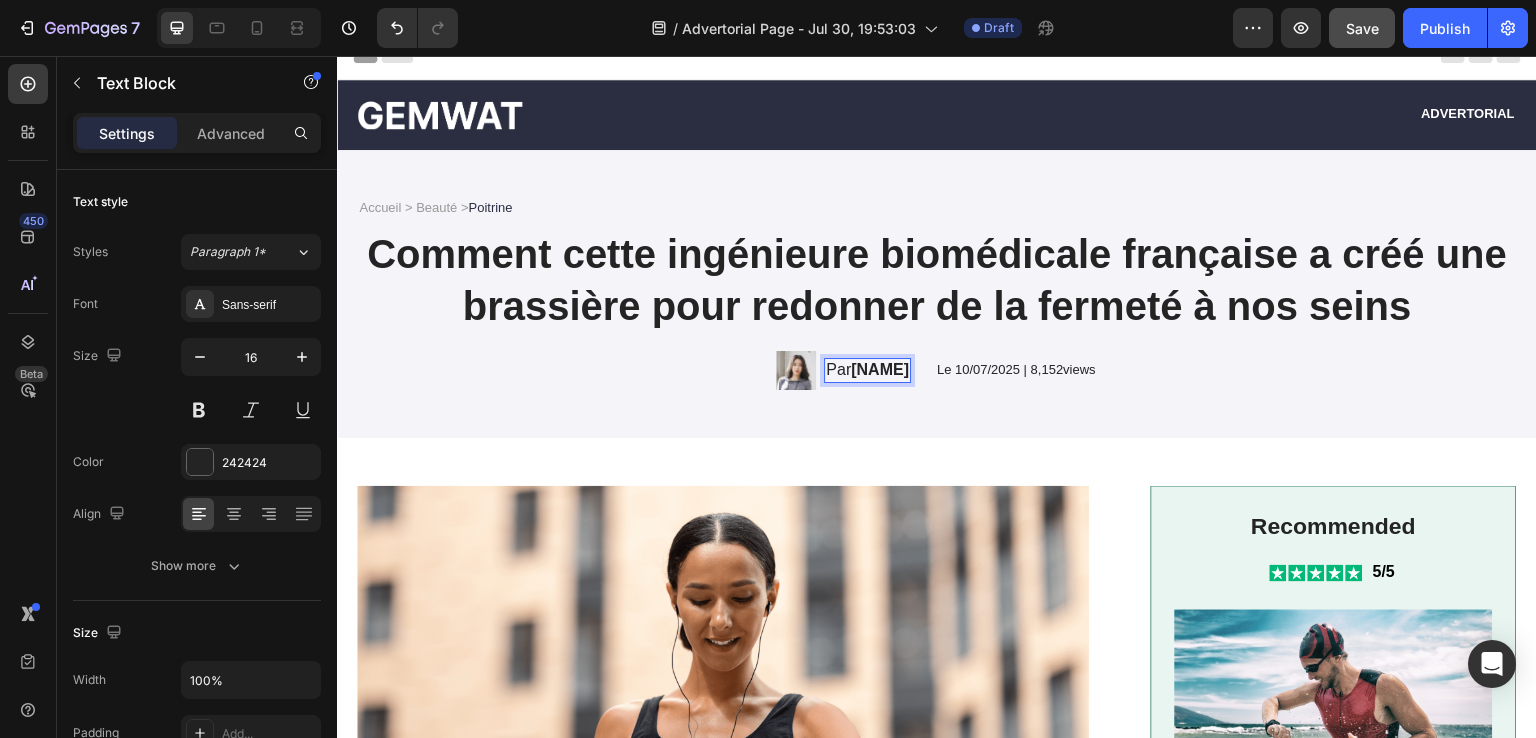 click on "[NAME]" at bounding box center (880, 369) 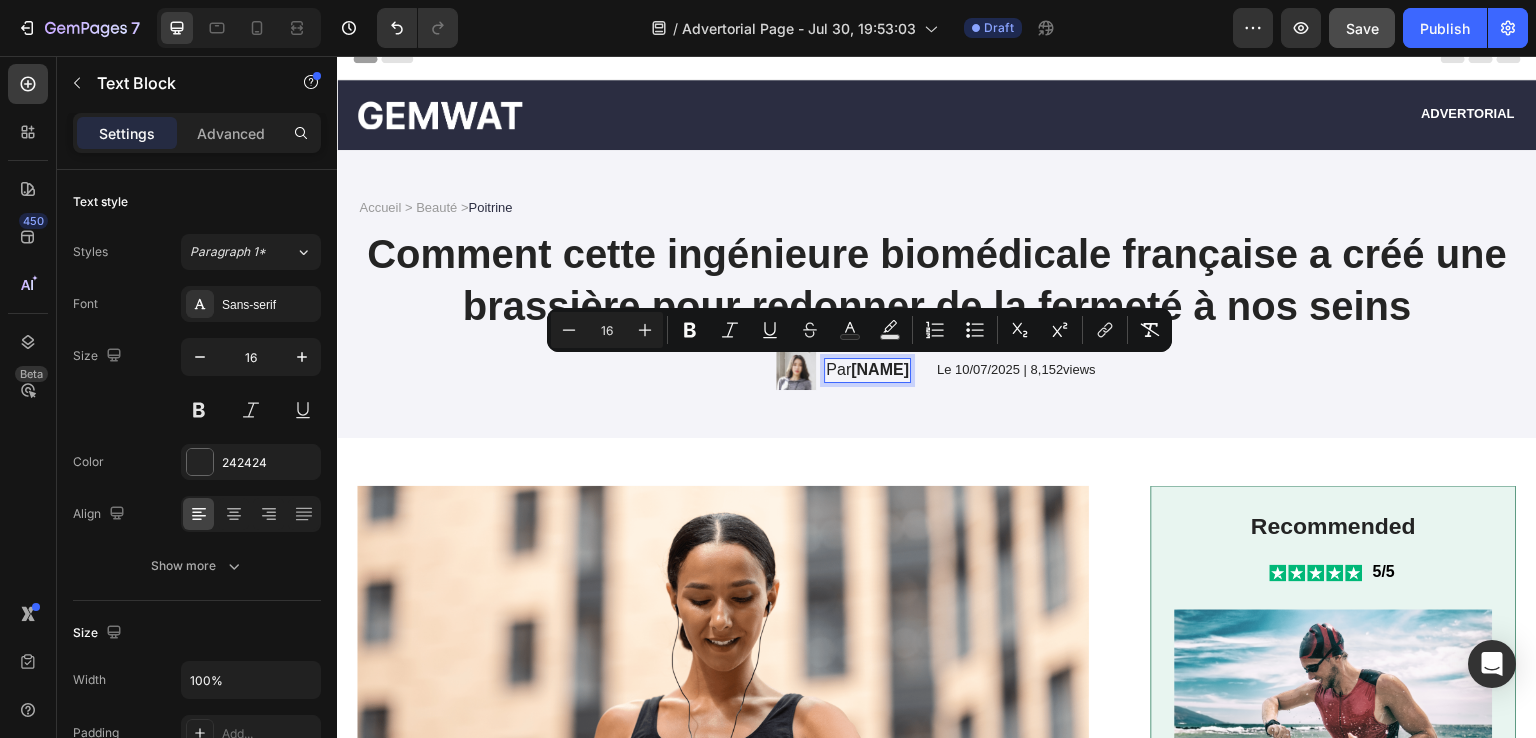 click on "[NAME]" at bounding box center [880, 369] 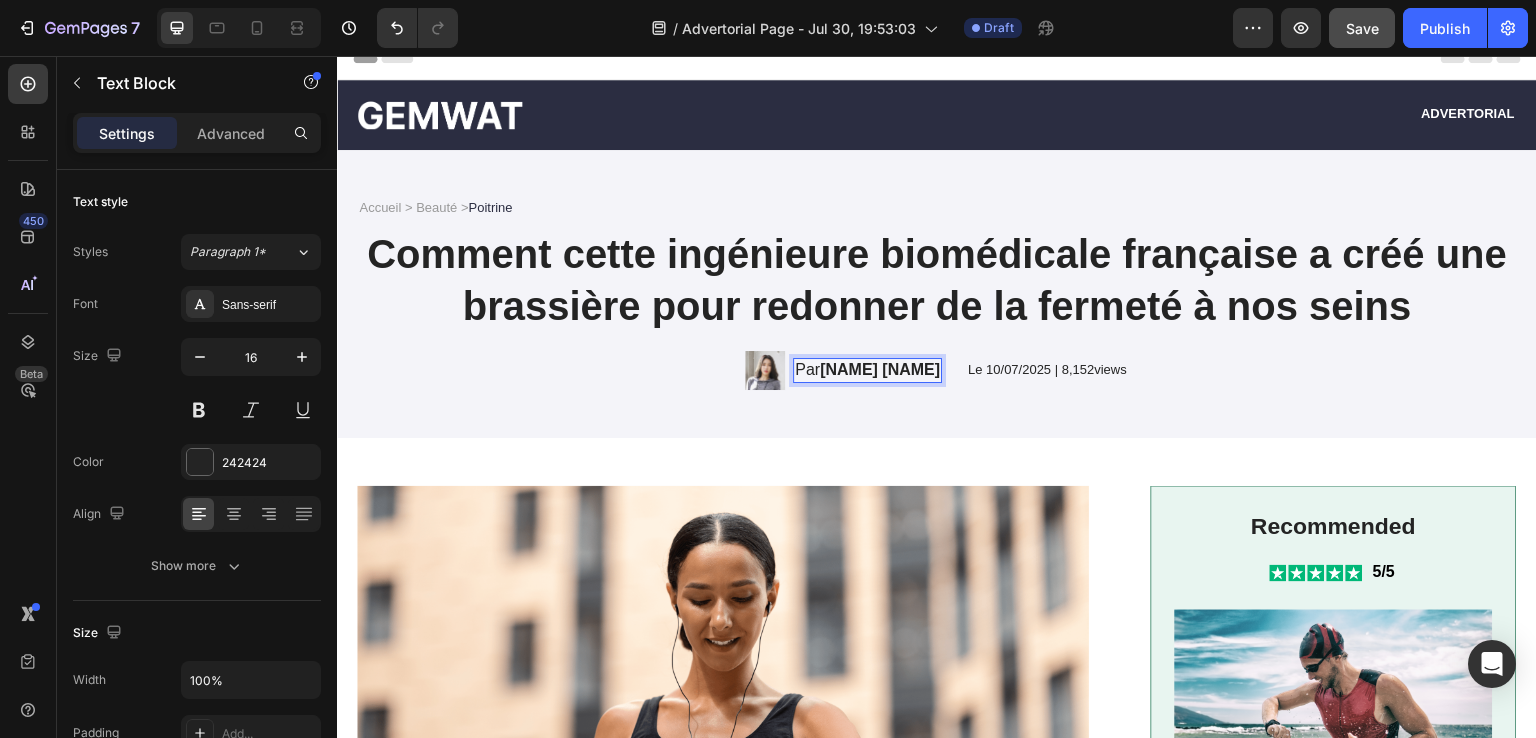 click on "[NAME] [NAME]" at bounding box center (880, 369) 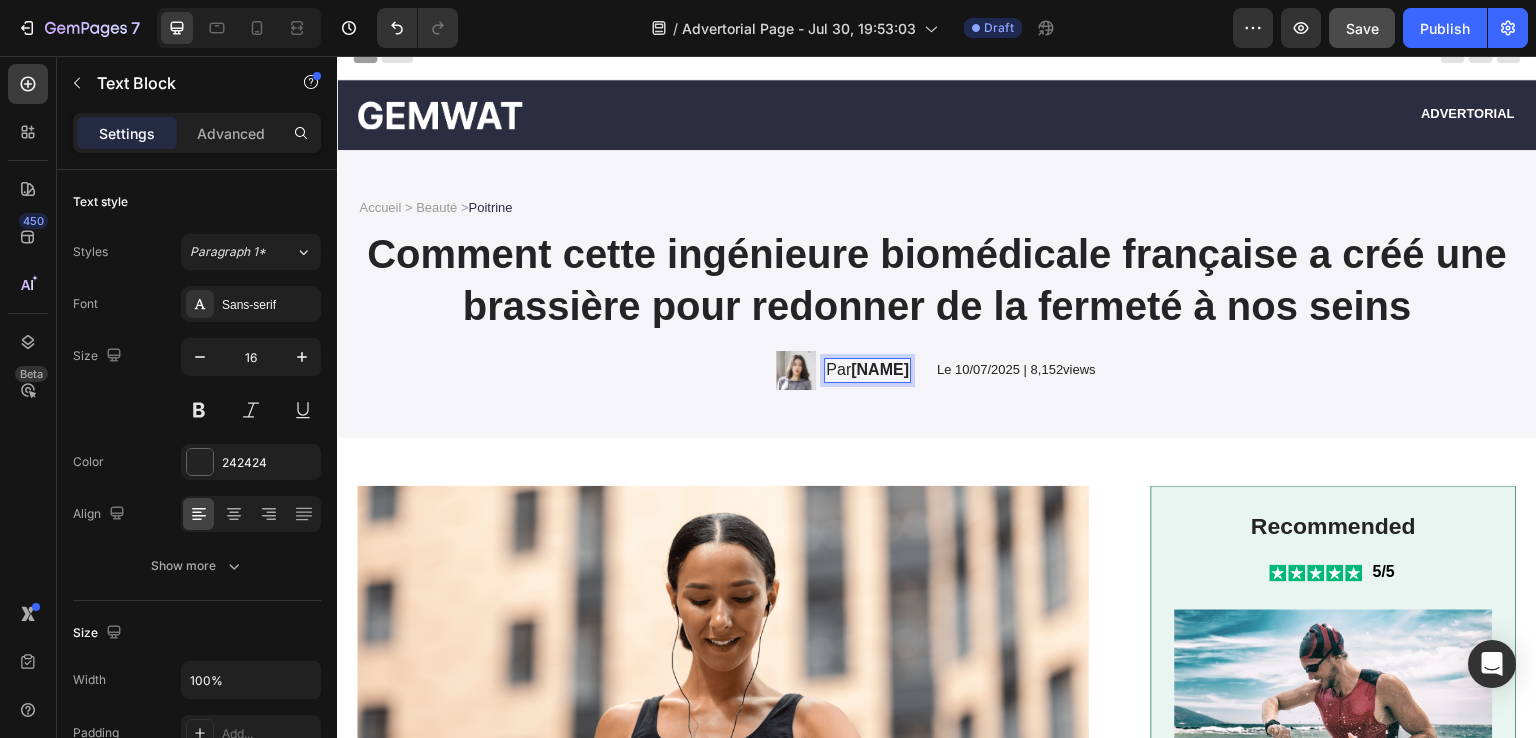 click on "[NAME]" at bounding box center (880, 369) 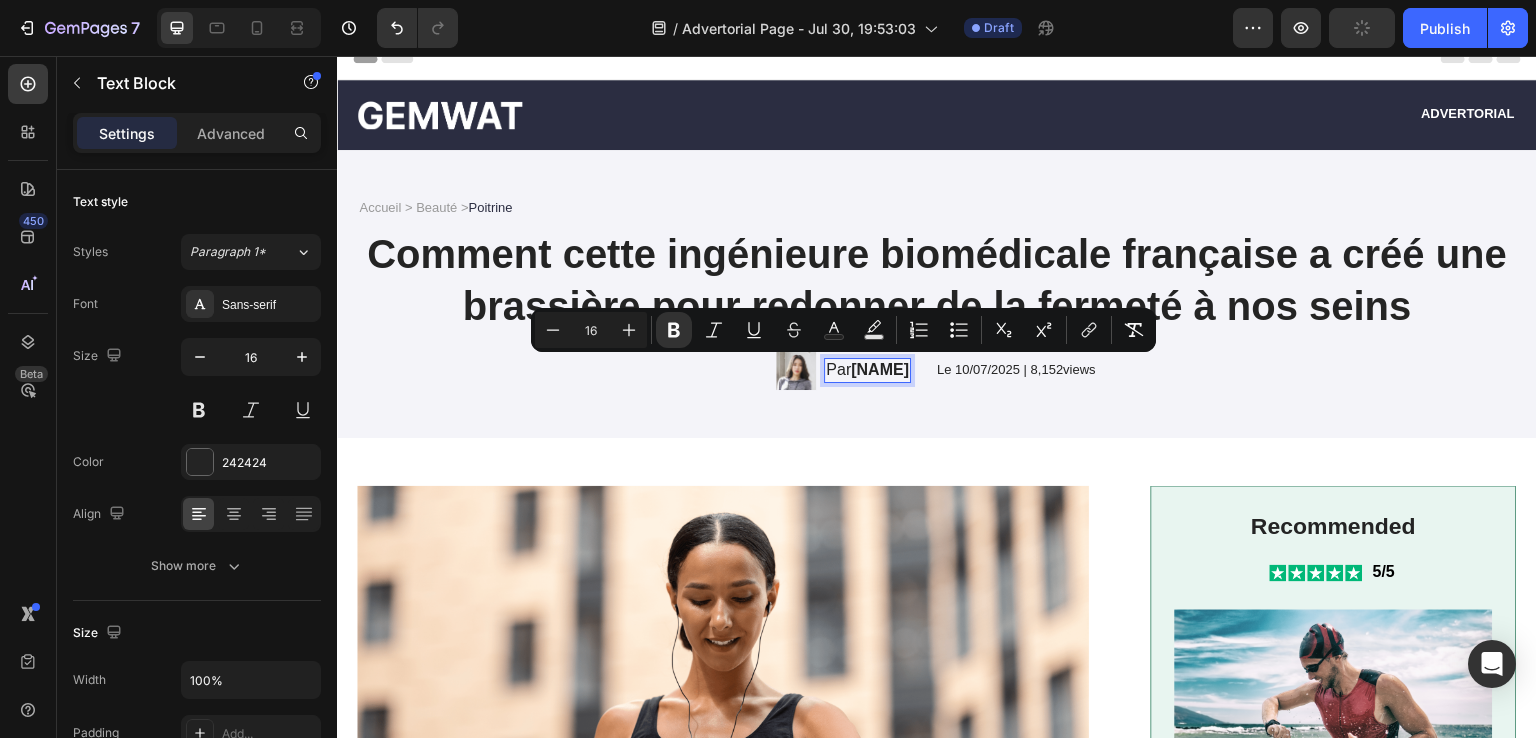 click on "[NAME]" at bounding box center (880, 369) 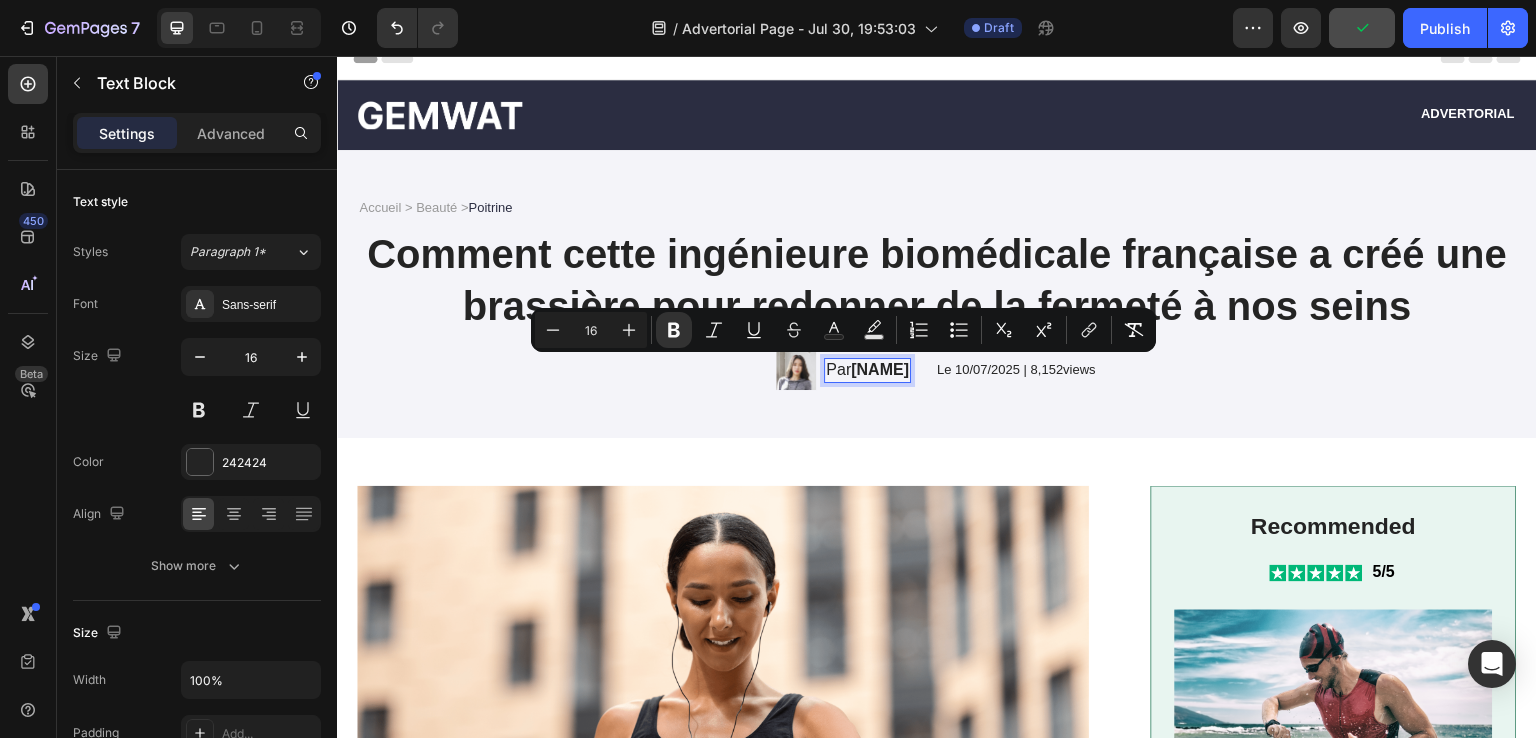 click on "[NAME]" at bounding box center [880, 369] 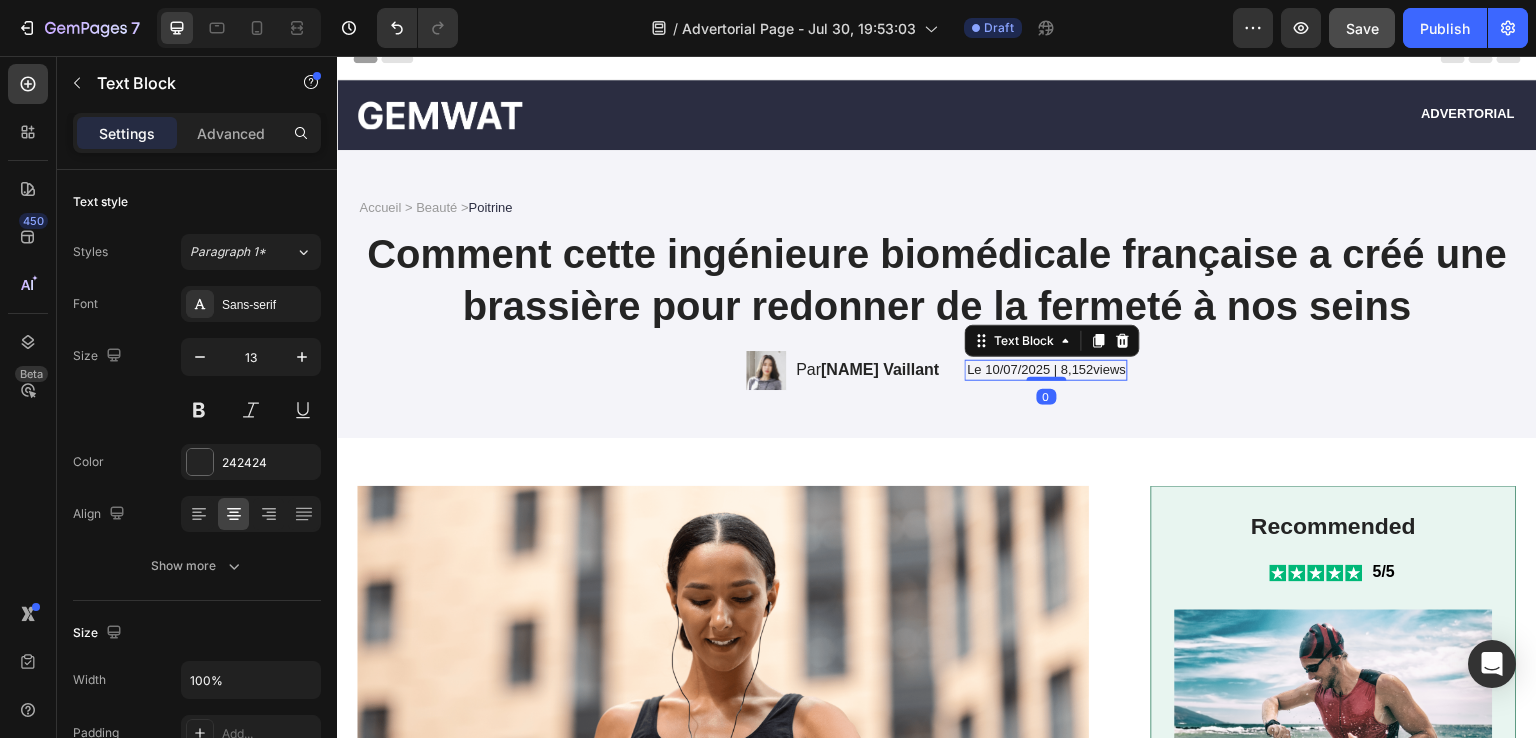click on "Le 10/07/2025 | 8,152views" at bounding box center (1046, 370) 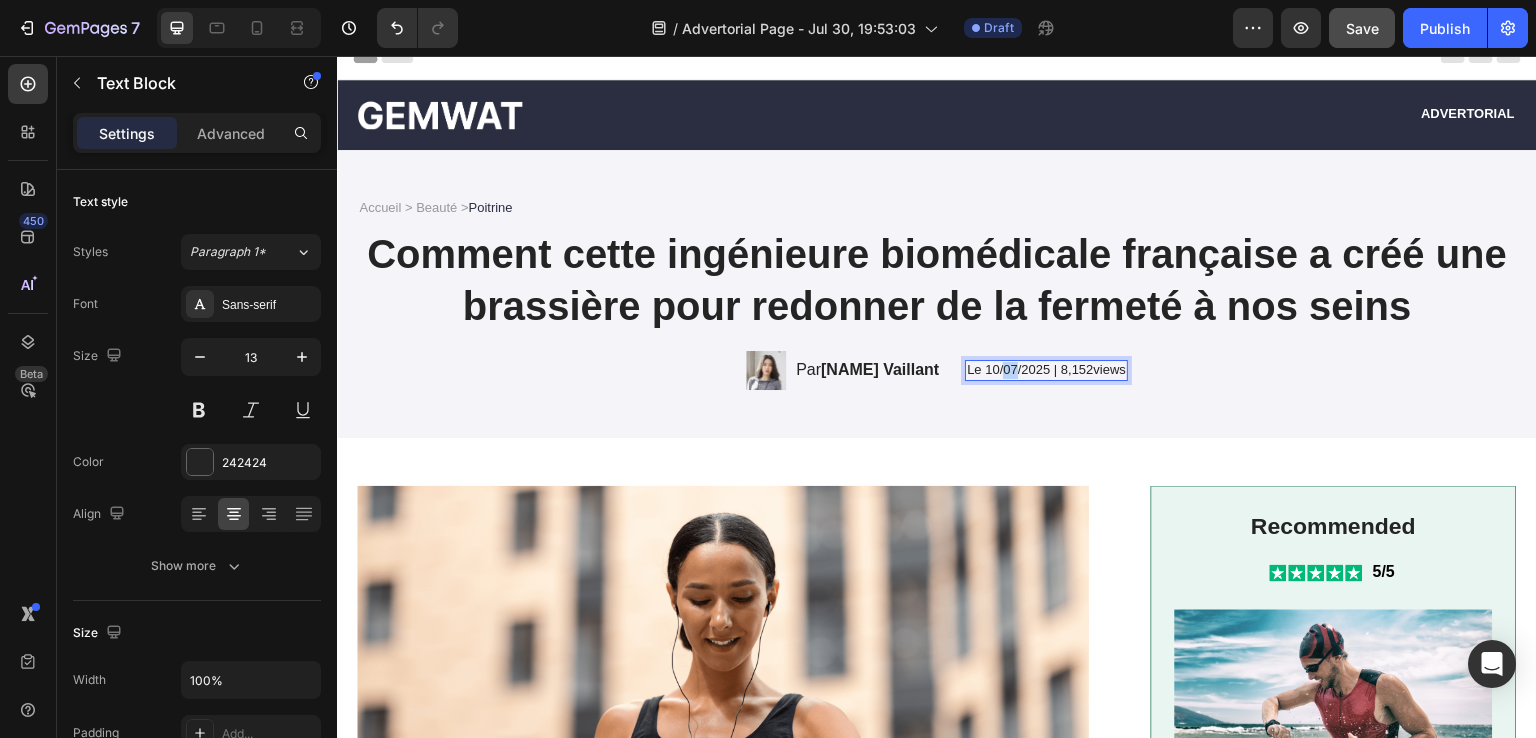 click on "Le 10/07/2025 | 8,152views" at bounding box center [1046, 370] 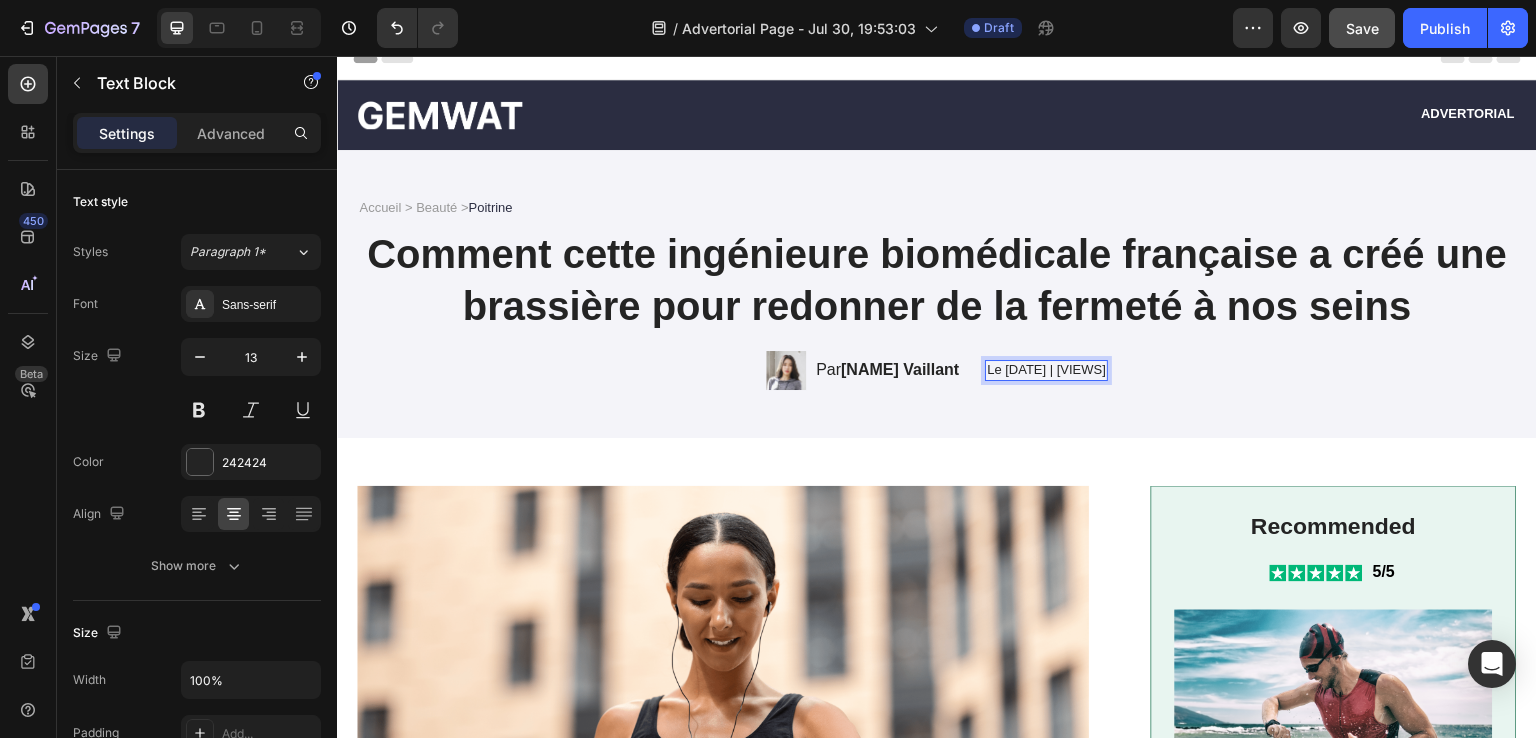 click on "Le [DATE] | [VIEWS]" at bounding box center [1046, 370] 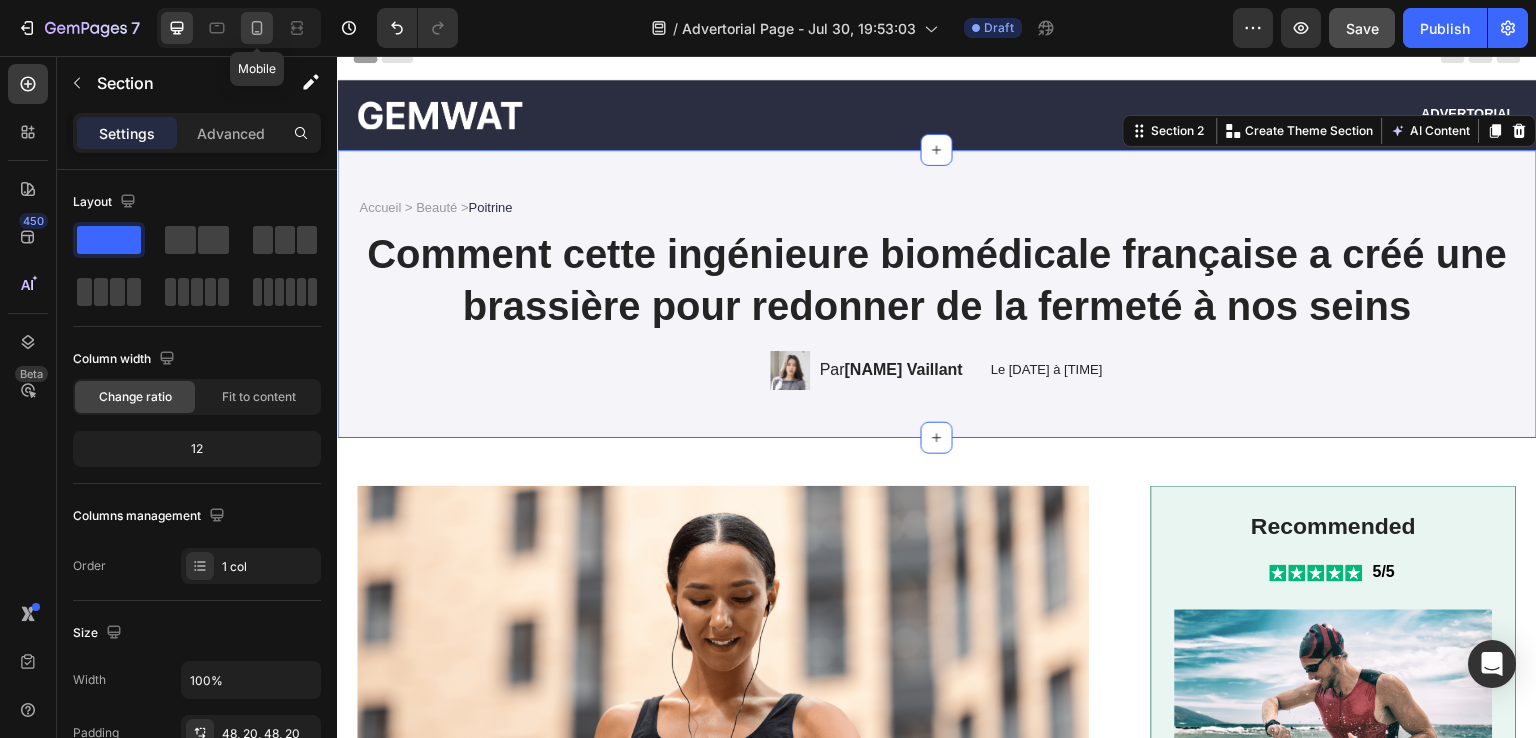 click 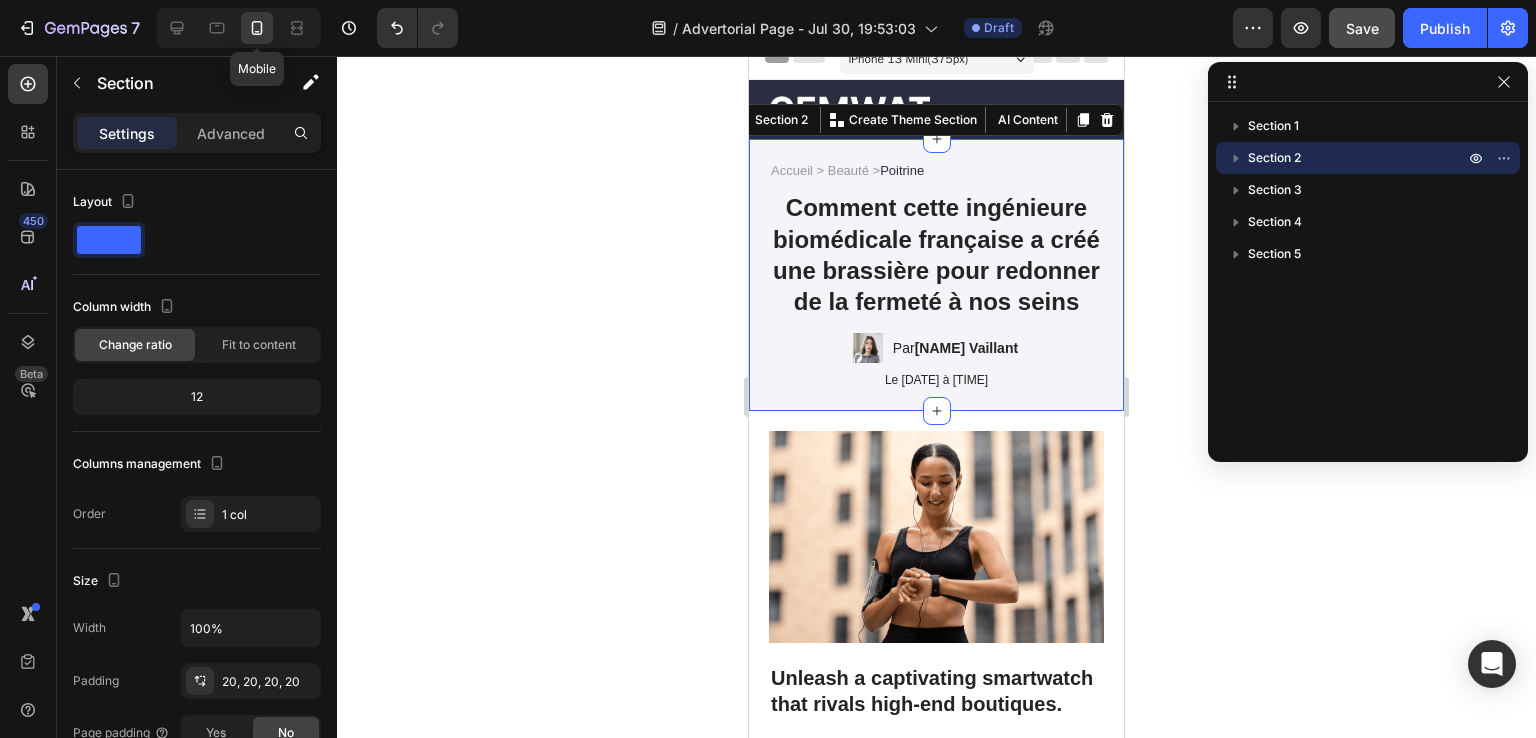 scroll, scrollTop: 29, scrollLeft: 0, axis: vertical 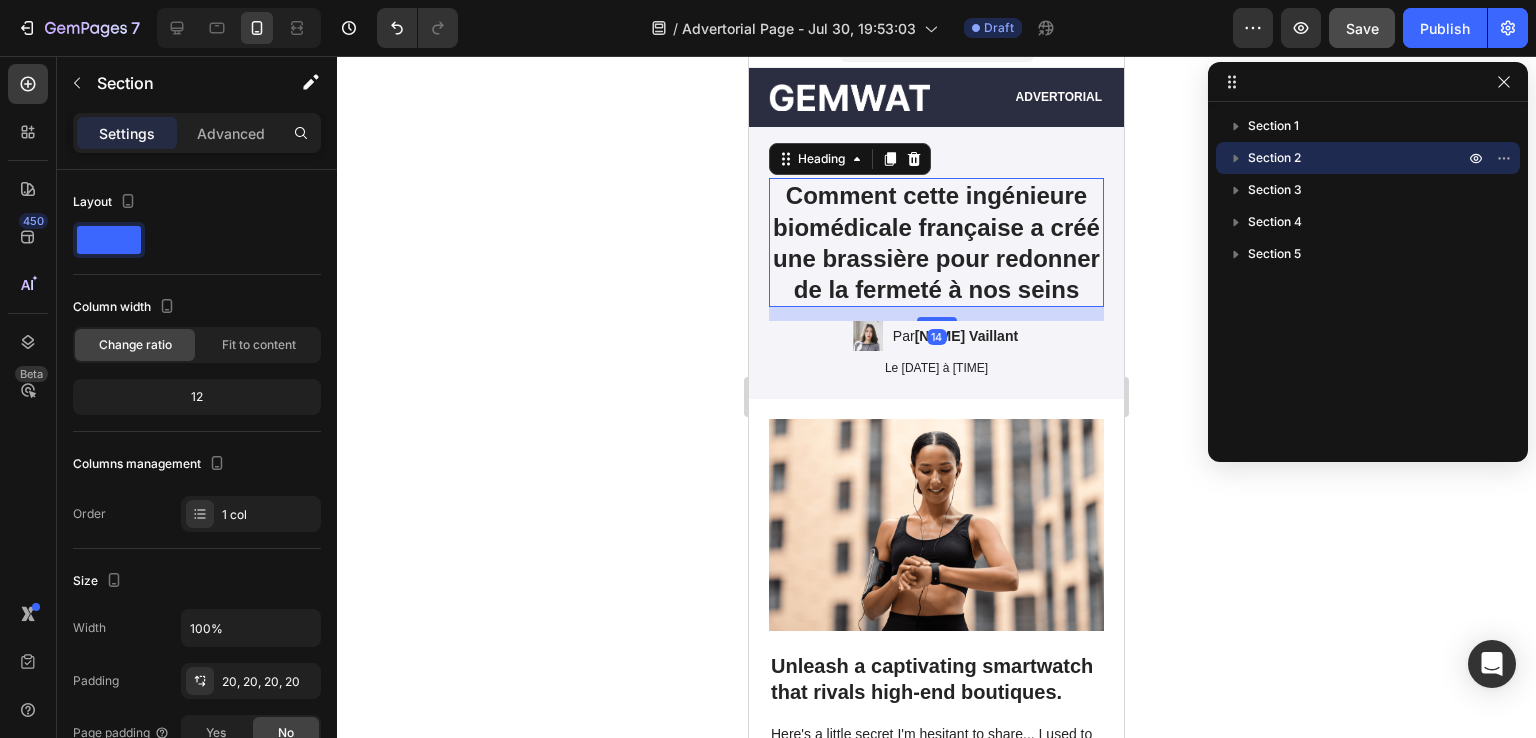 click on "Comment cette ingénieure biomédicale française a créé une brassière pour redonner de la fermeté à nos seins" at bounding box center [936, 242] 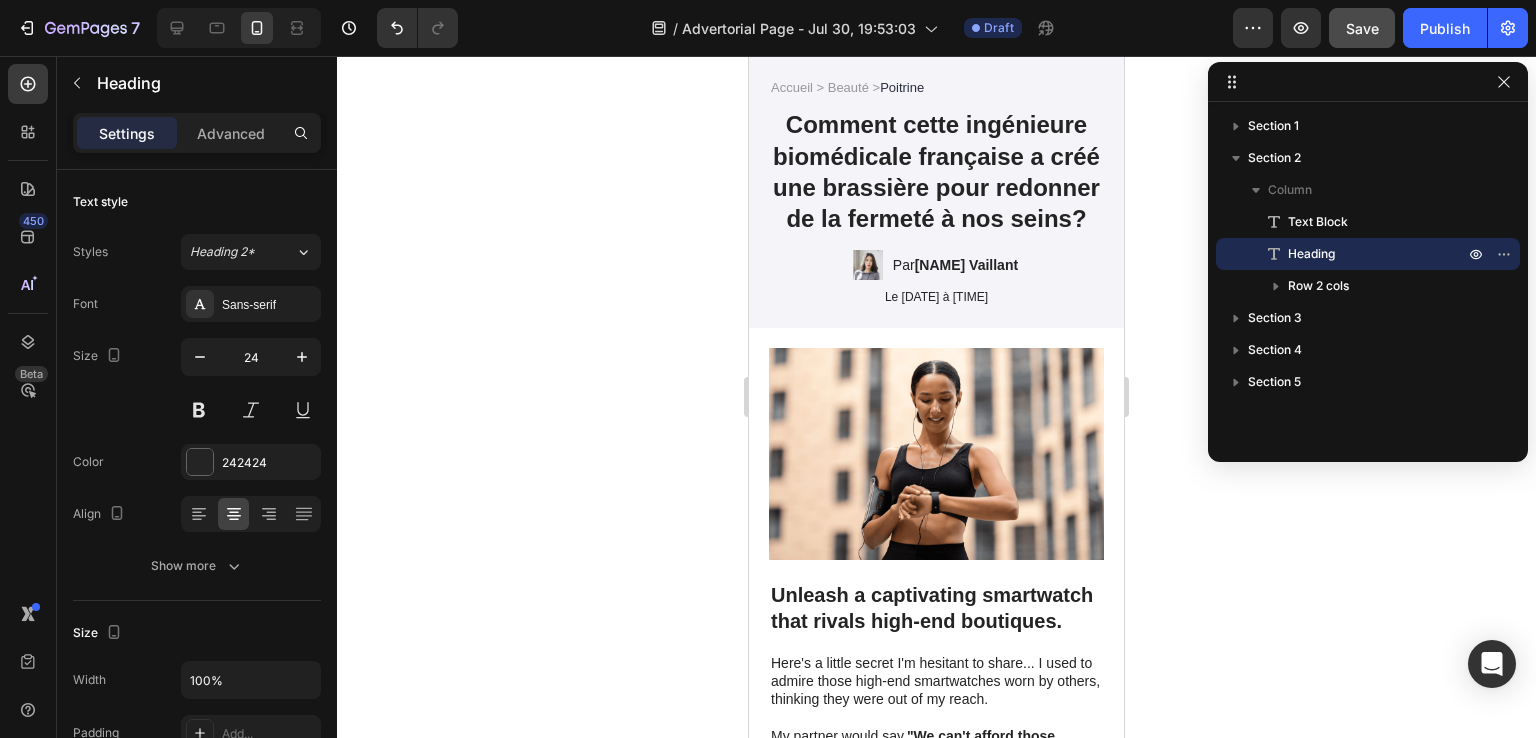 scroll, scrollTop: 52, scrollLeft: 0, axis: vertical 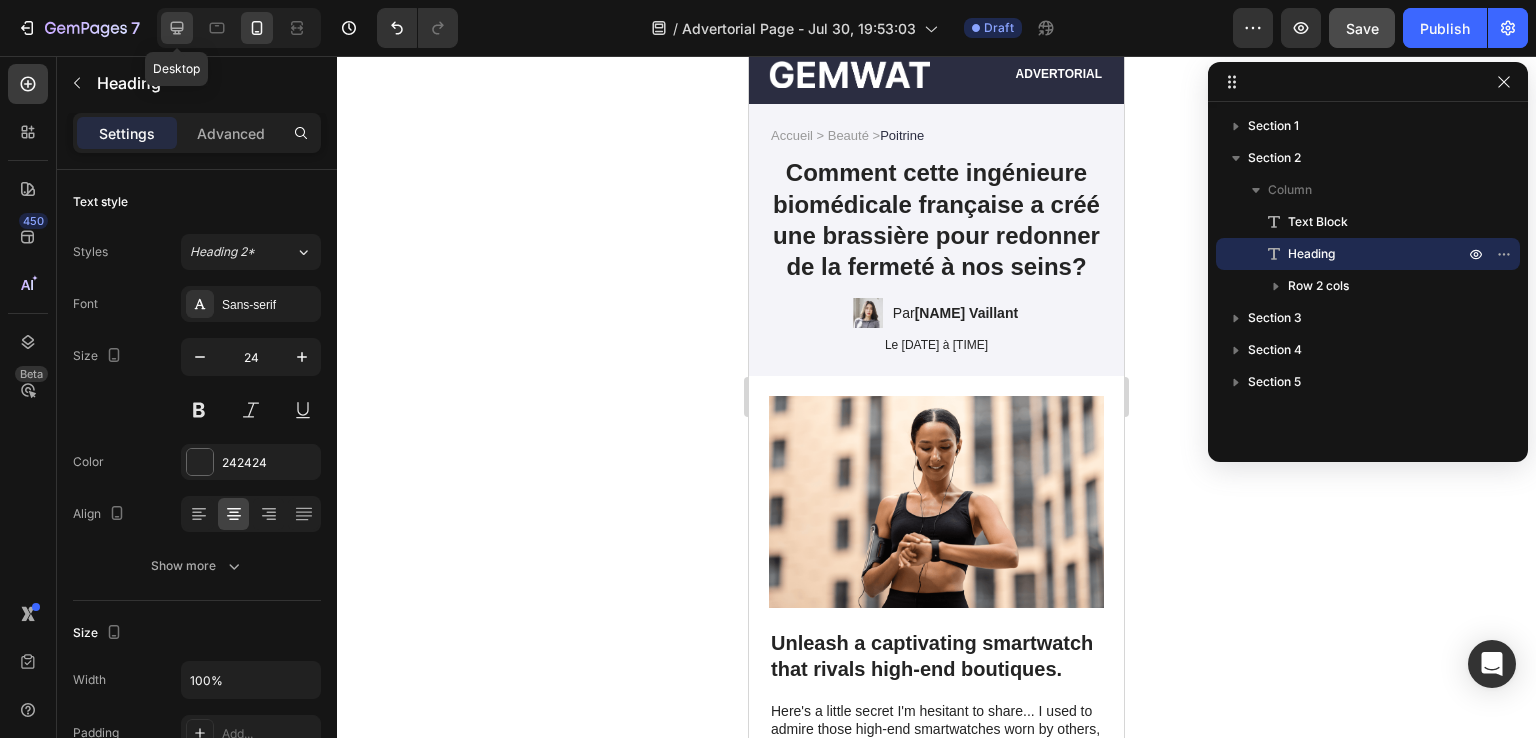 click 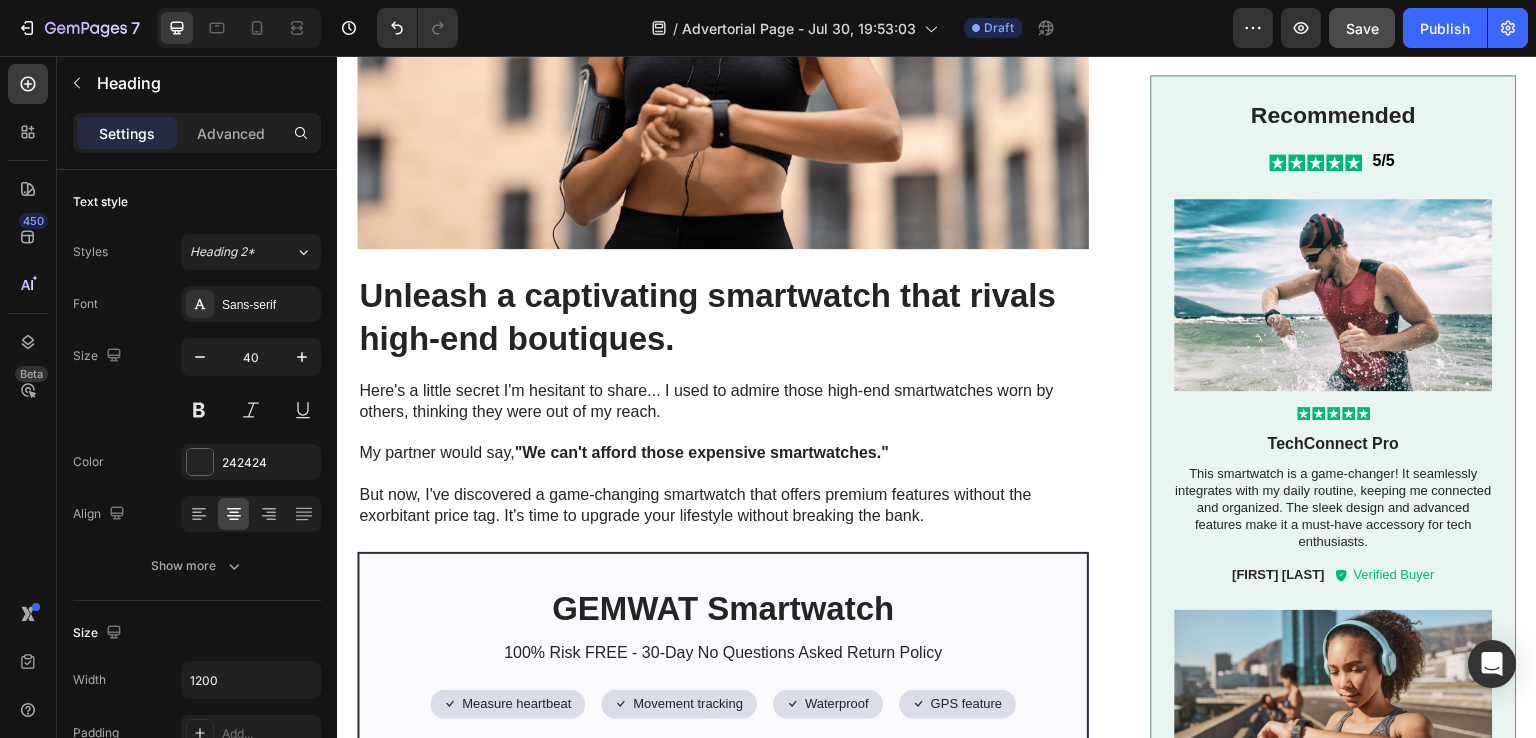 scroll, scrollTop: 722, scrollLeft: 0, axis: vertical 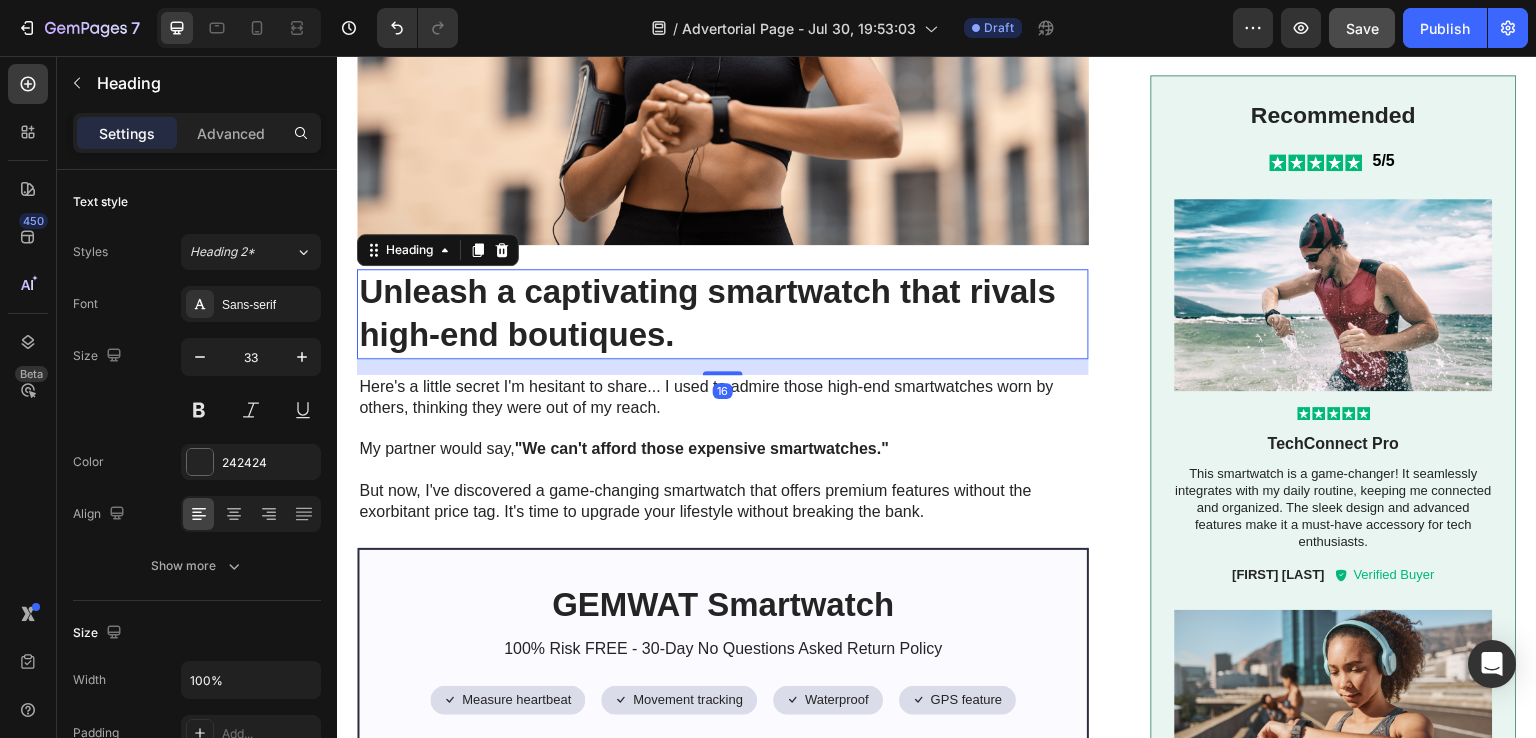 click on "Unleash a captivating smartwatch that rivals high-end boutiques." at bounding box center (723, 314) 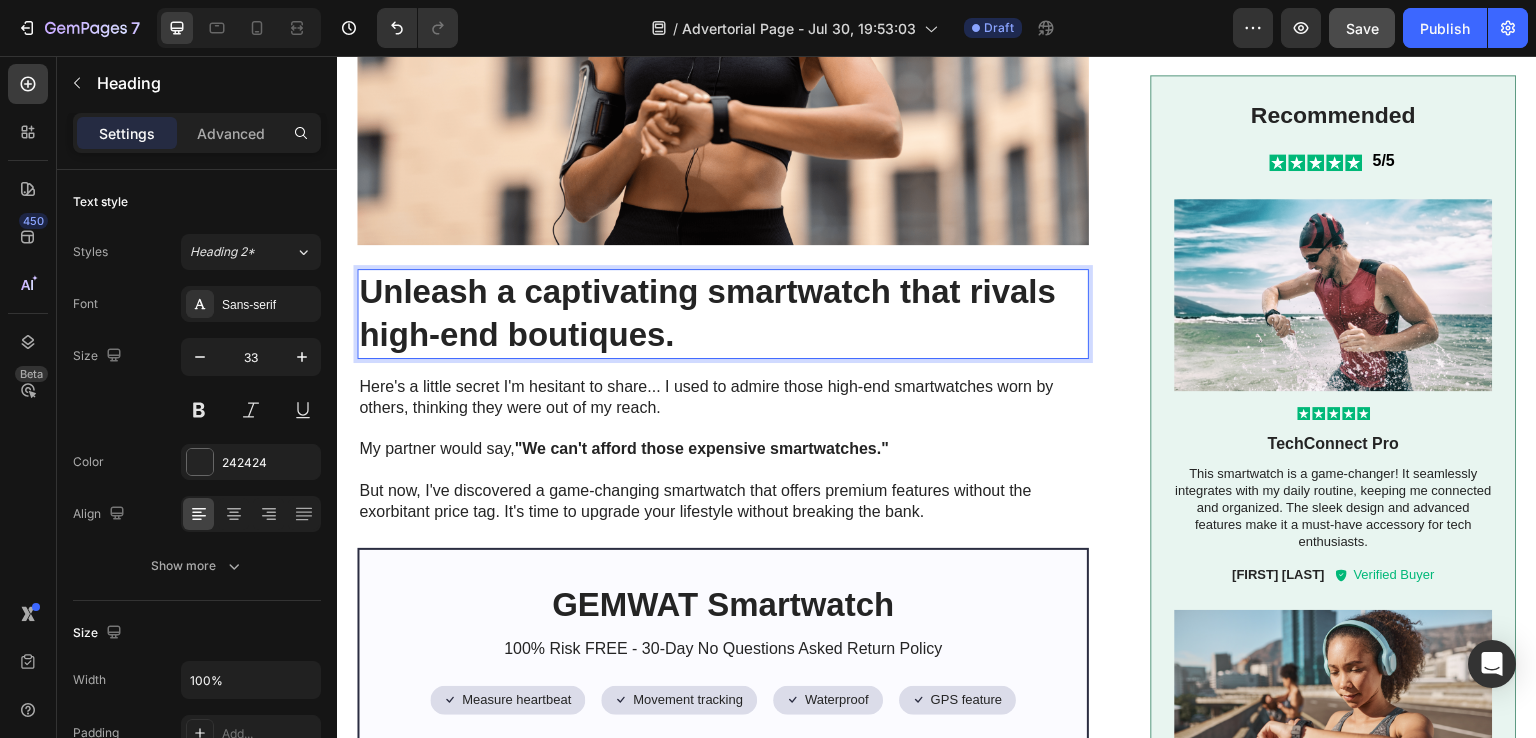 click on "Unleash a captivating smartwatch that rivals high-end boutiques." at bounding box center [723, 314] 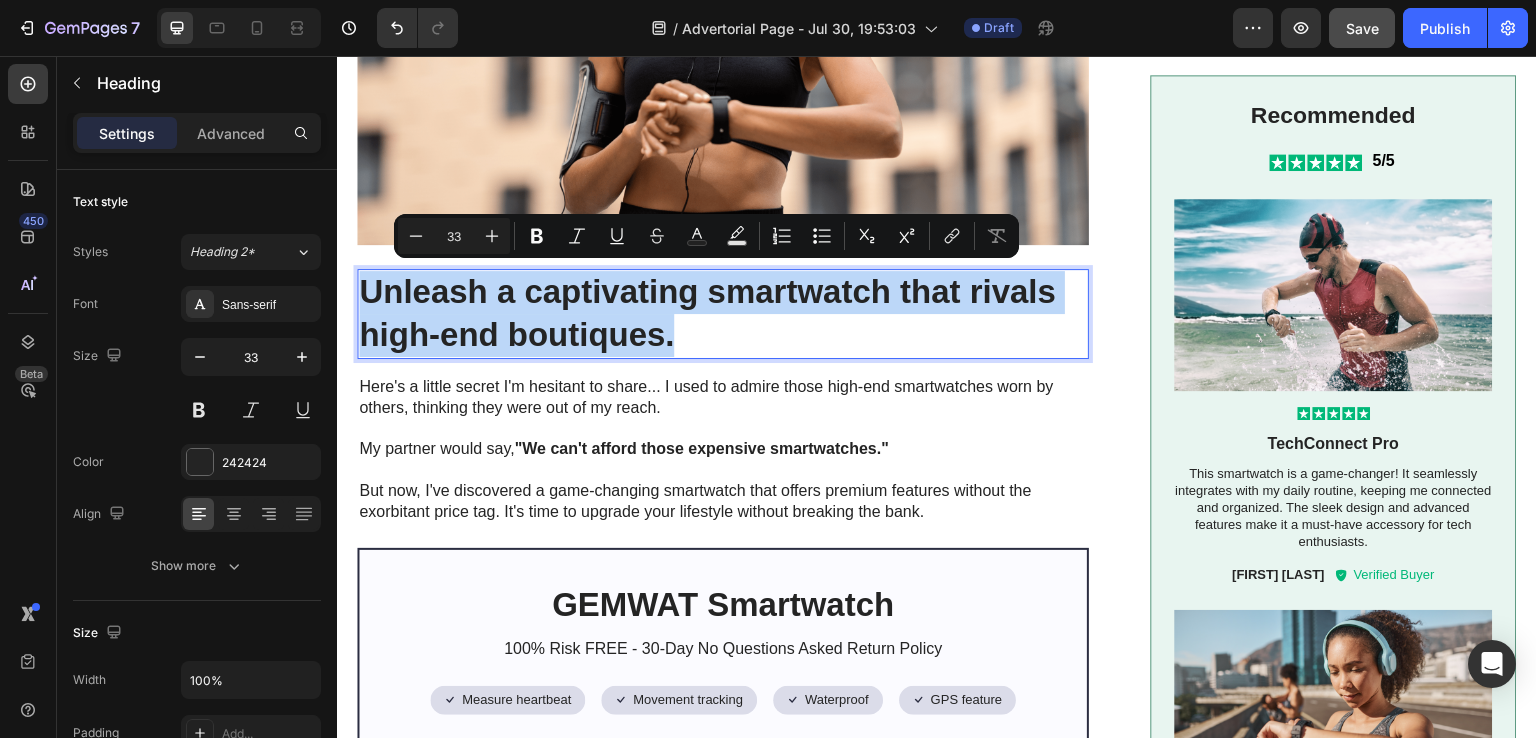 drag, startPoint x: 693, startPoint y: 325, endPoint x: 367, endPoint y: 282, distance: 328.82367 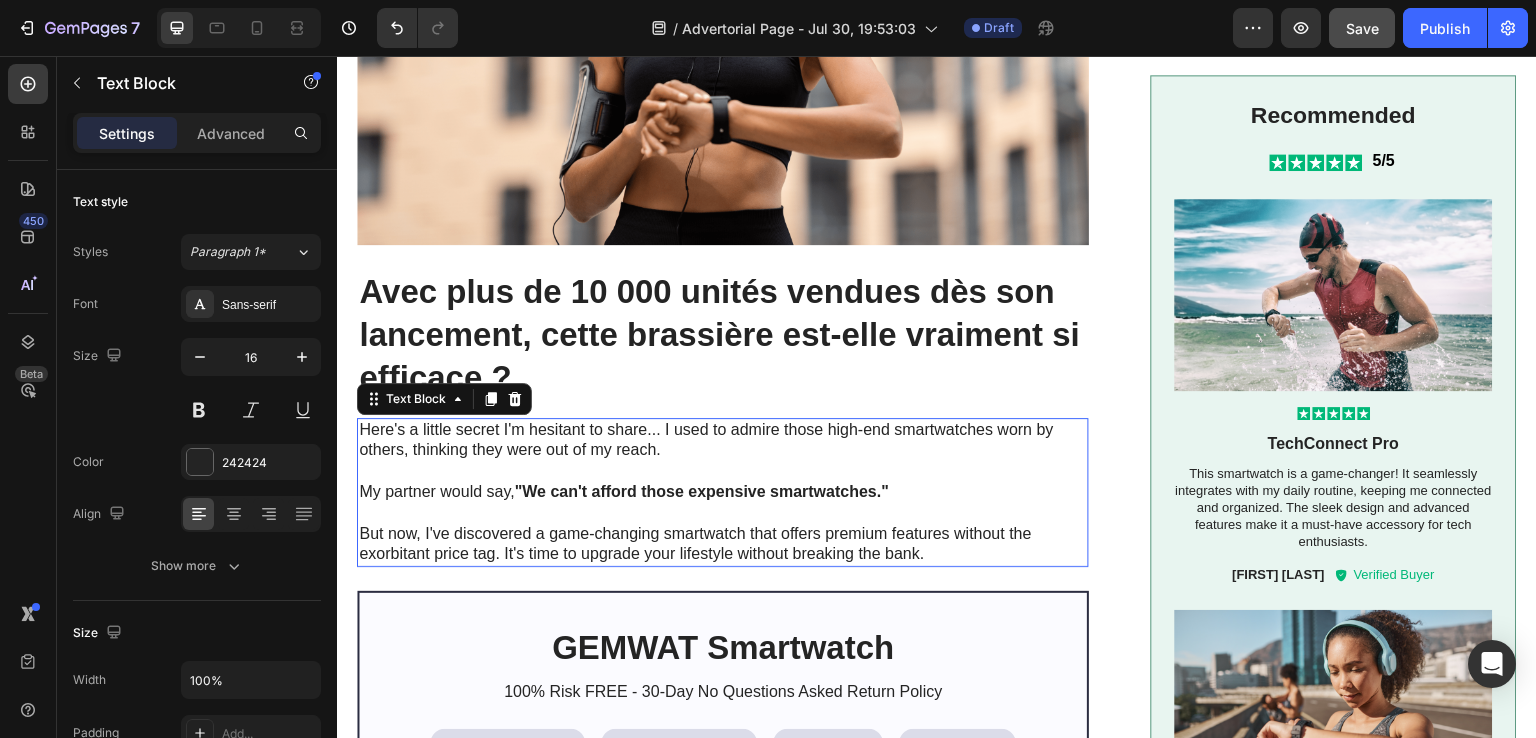 click on "Here's a little secret I'm hesitant to share... I used to admire those high-end smartwatches worn by others, thinking they were out of my reach." at bounding box center [723, 441] 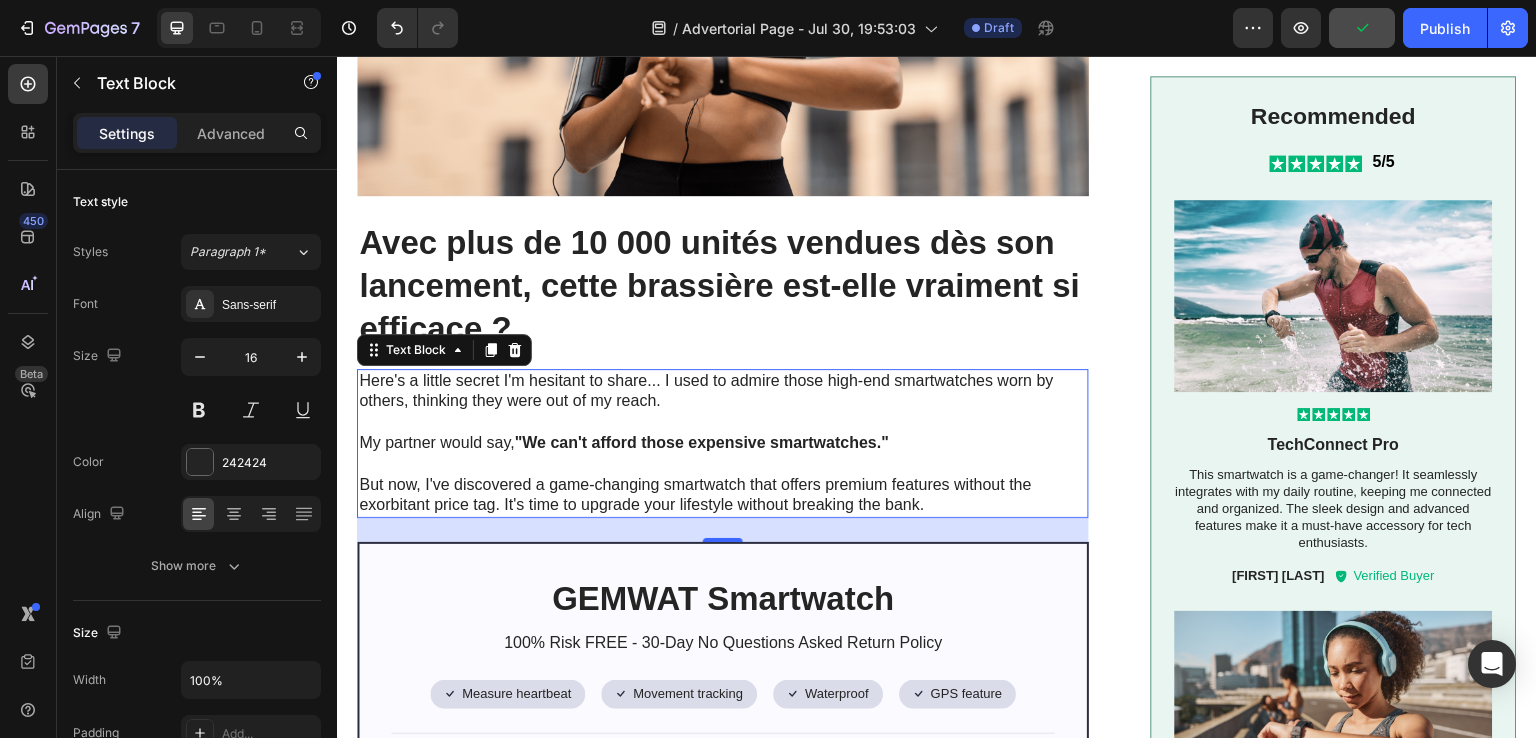 scroll, scrollTop: 780, scrollLeft: 0, axis: vertical 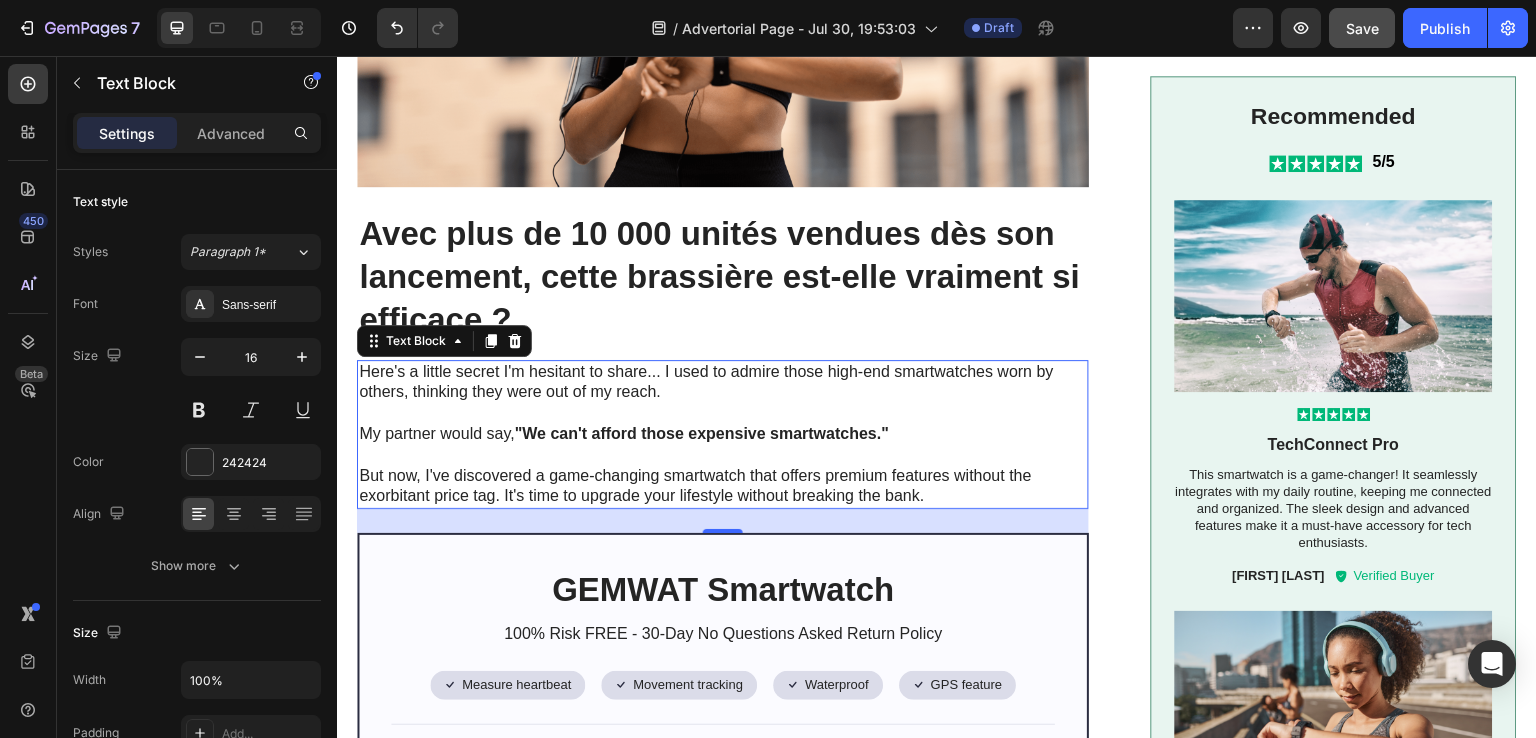 click on "Here's a little secret I'm hesitant to share... I used to admire those high-end smartwatches worn by others, thinking they were out of my reach." at bounding box center (723, 383) 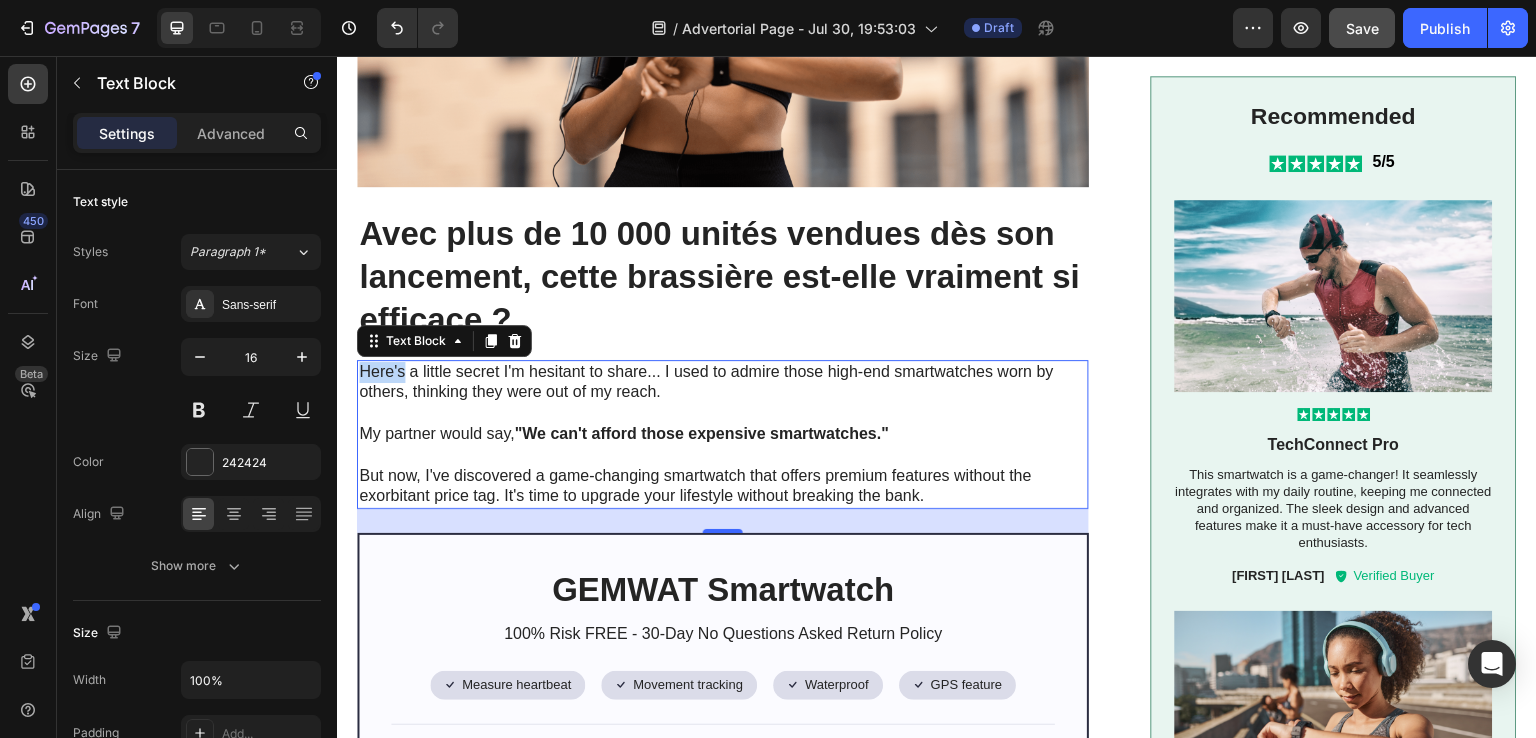 click on "Here's a little secret I'm hesitant to share... I used to admire those high-end smartwatches worn by others, thinking they were out of my reach." at bounding box center (723, 383) 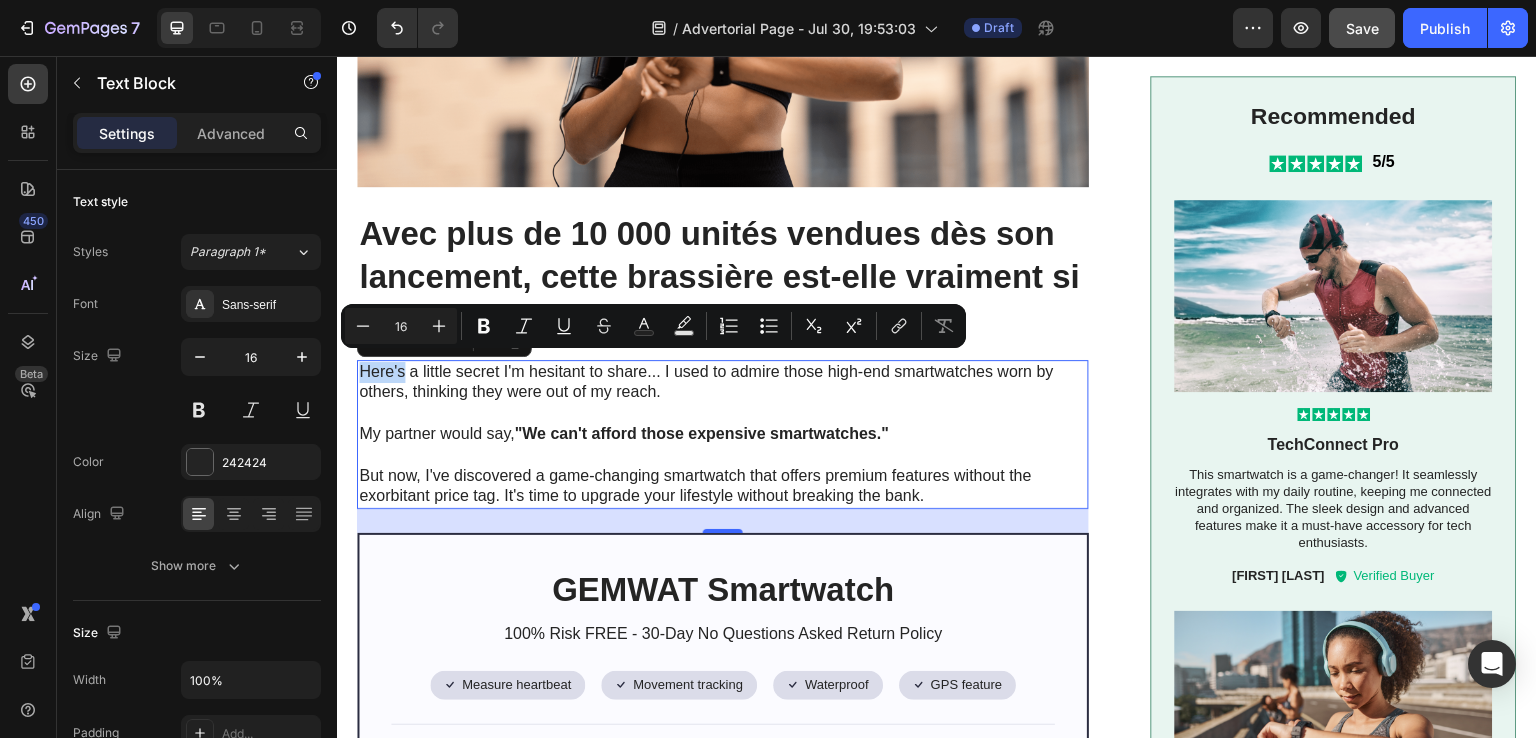 click on "Here's a little secret I'm hesitant to share... I used to admire those high-end smartwatches worn by others, thinking they were out of my reach." at bounding box center (723, 383) 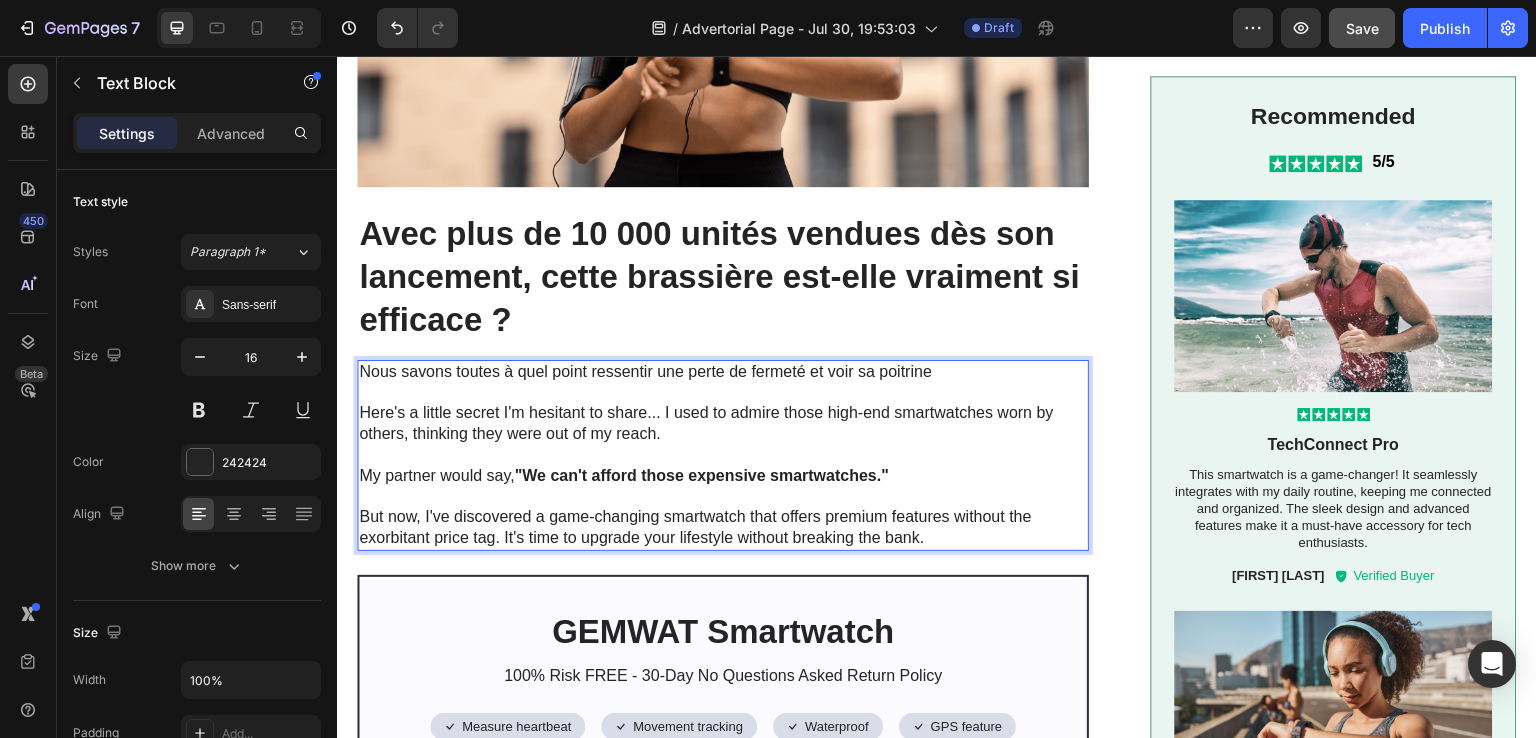 click on "Nous savons toutes à quel point ressentir une perte de fermeté et voir sa poitrine" at bounding box center (723, 372) 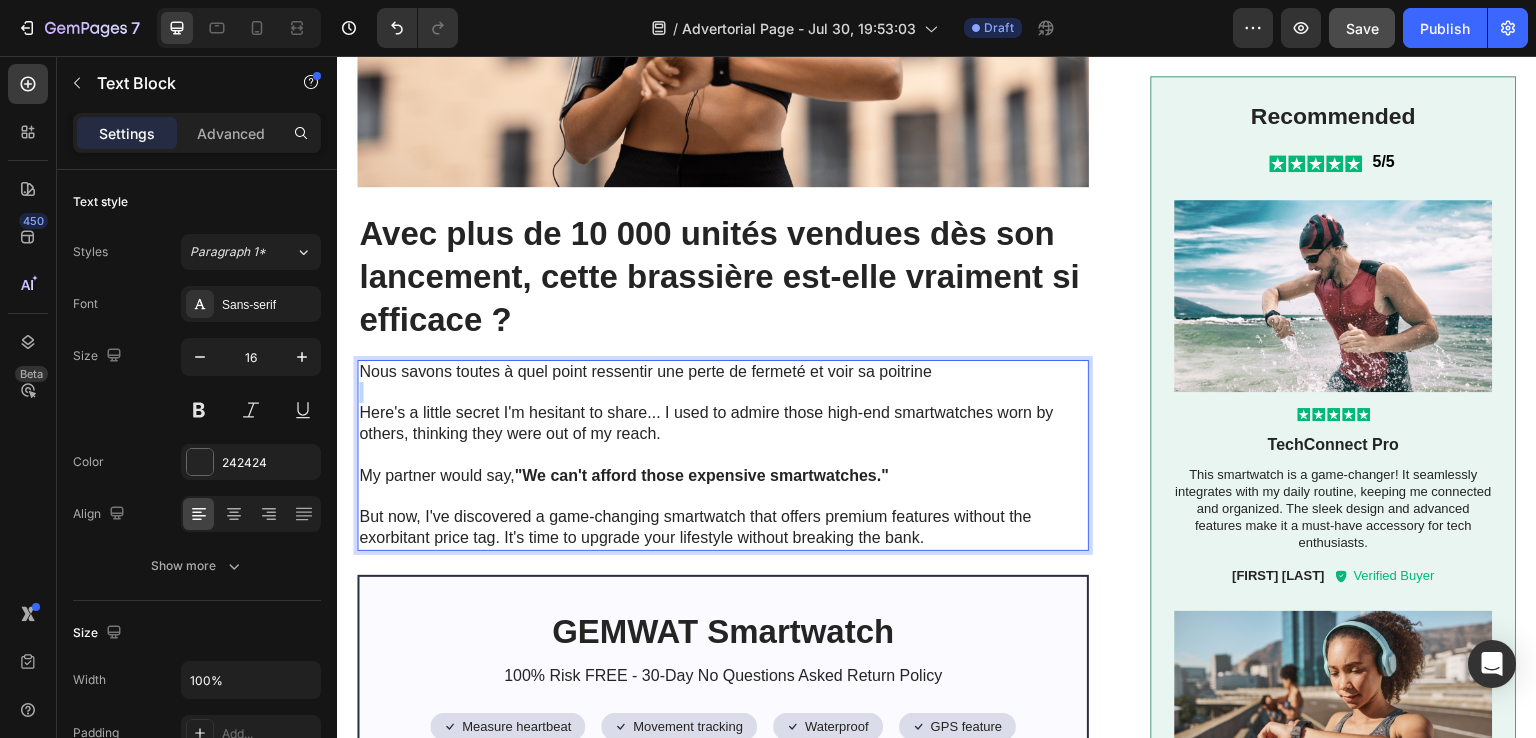 click on "Nous savons toutes à quel point ressentir une perte de fermeté et voir sa poitrine" at bounding box center [723, 372] 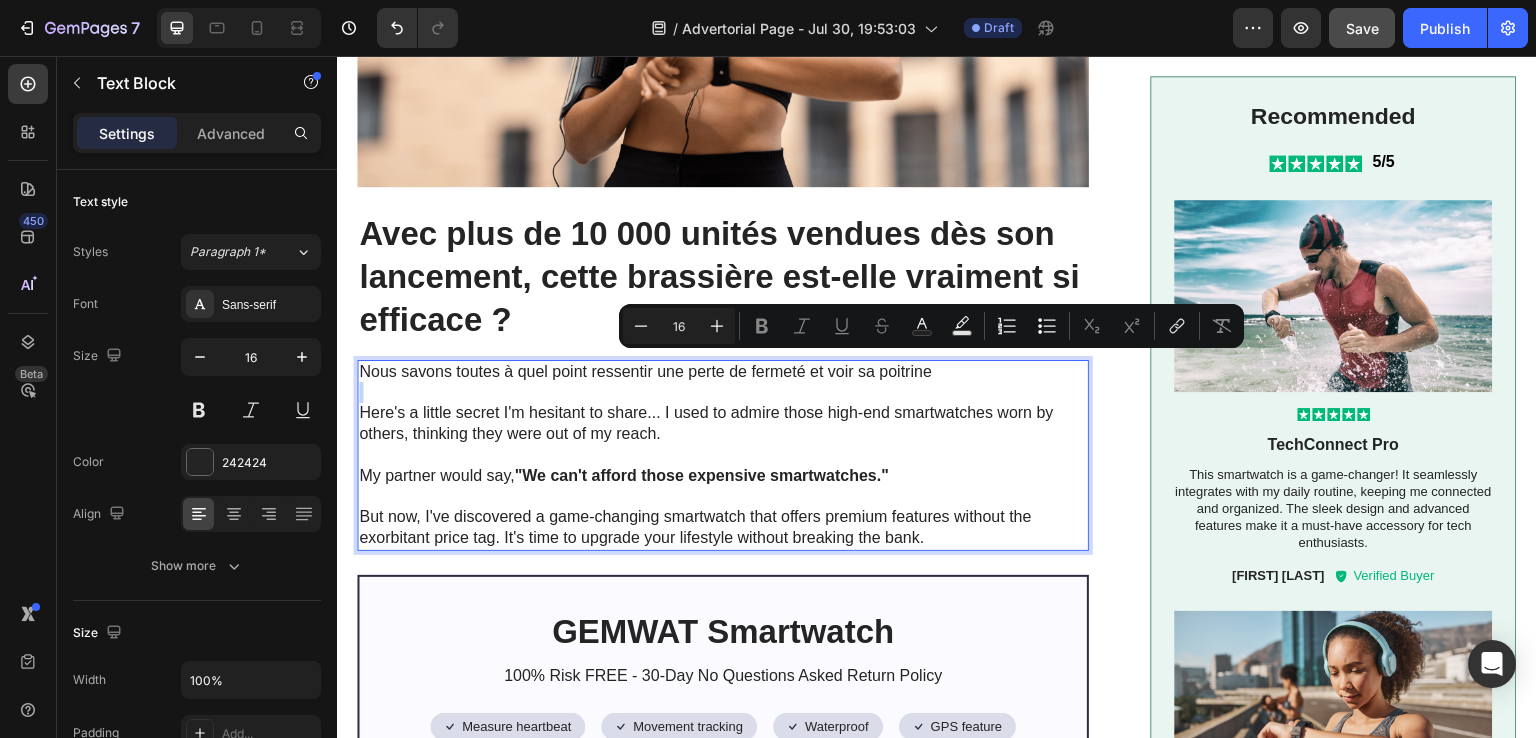 click on "Nous savons toutes à quel point ressentir une perte de fermeté et voir sa poitrine" at bounding box center (723, 372) 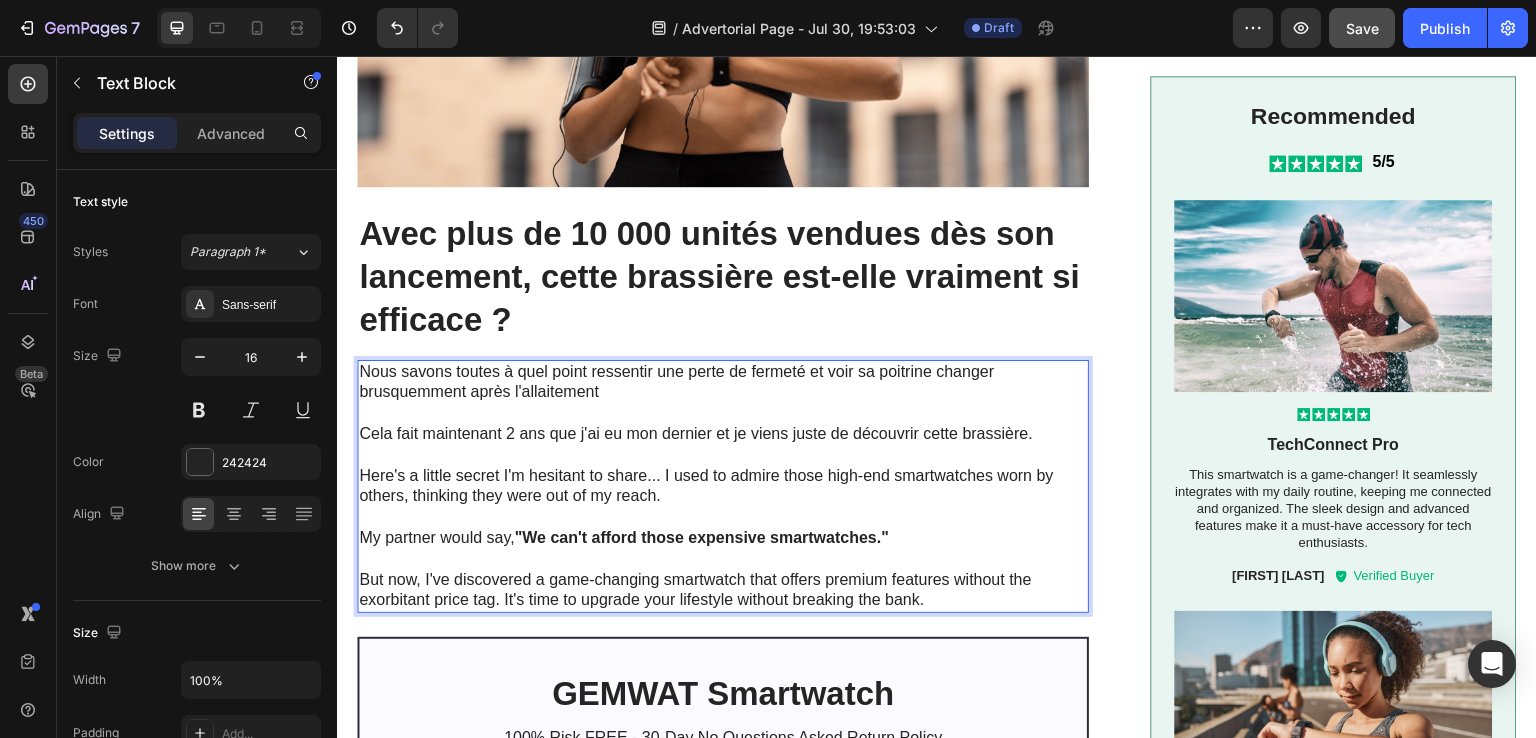 click on "Nous savons toutes à quel point ressentir une perte de fermeté et voir sa poitrine changer brusquemment après l'allaitement" at bounding box center (723, 383) 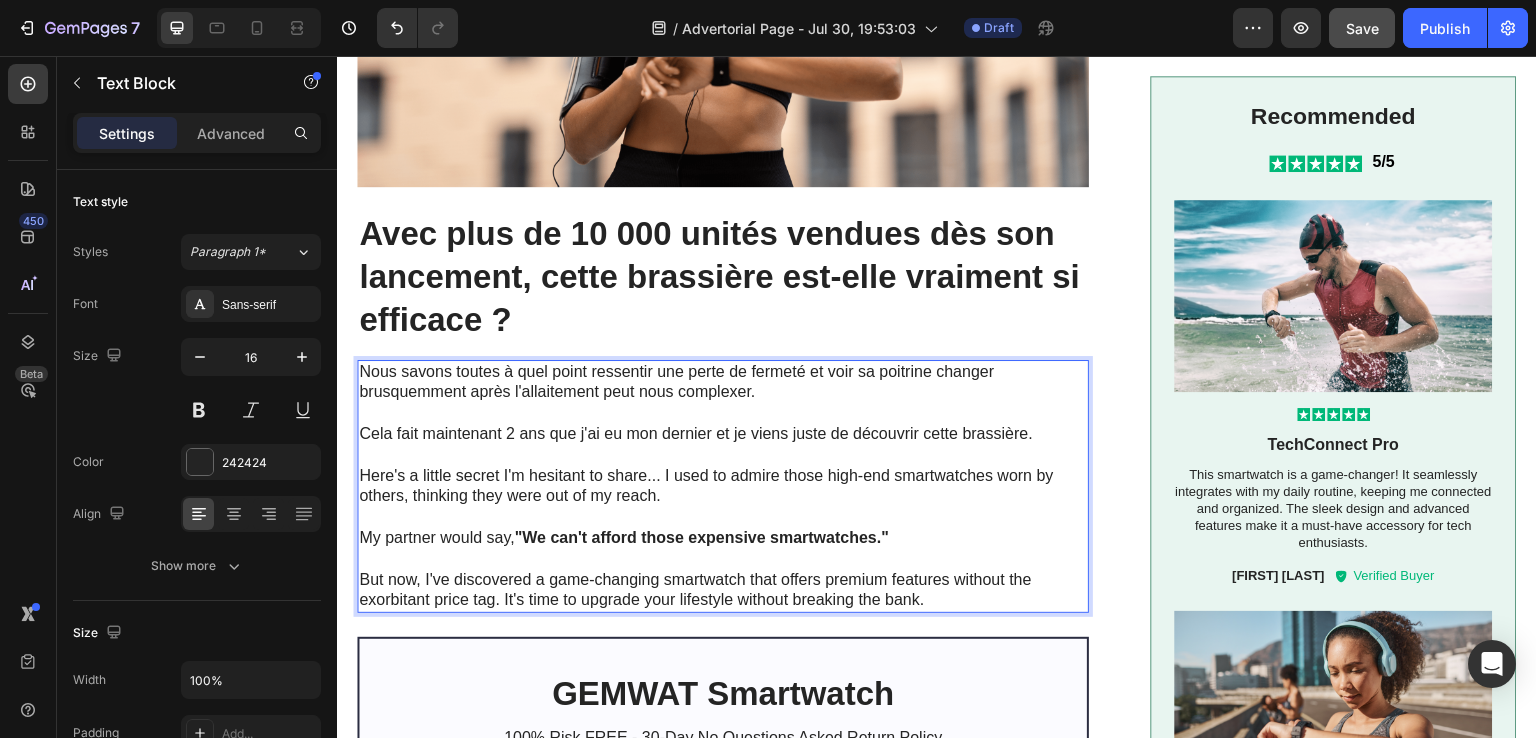 click on "Nous savons toutes à quel point ressentir une perte de fermeté et voir sa poitrine changer brusquemment après l'allaitement peut nous complexer." at bounding box center (723, 383) 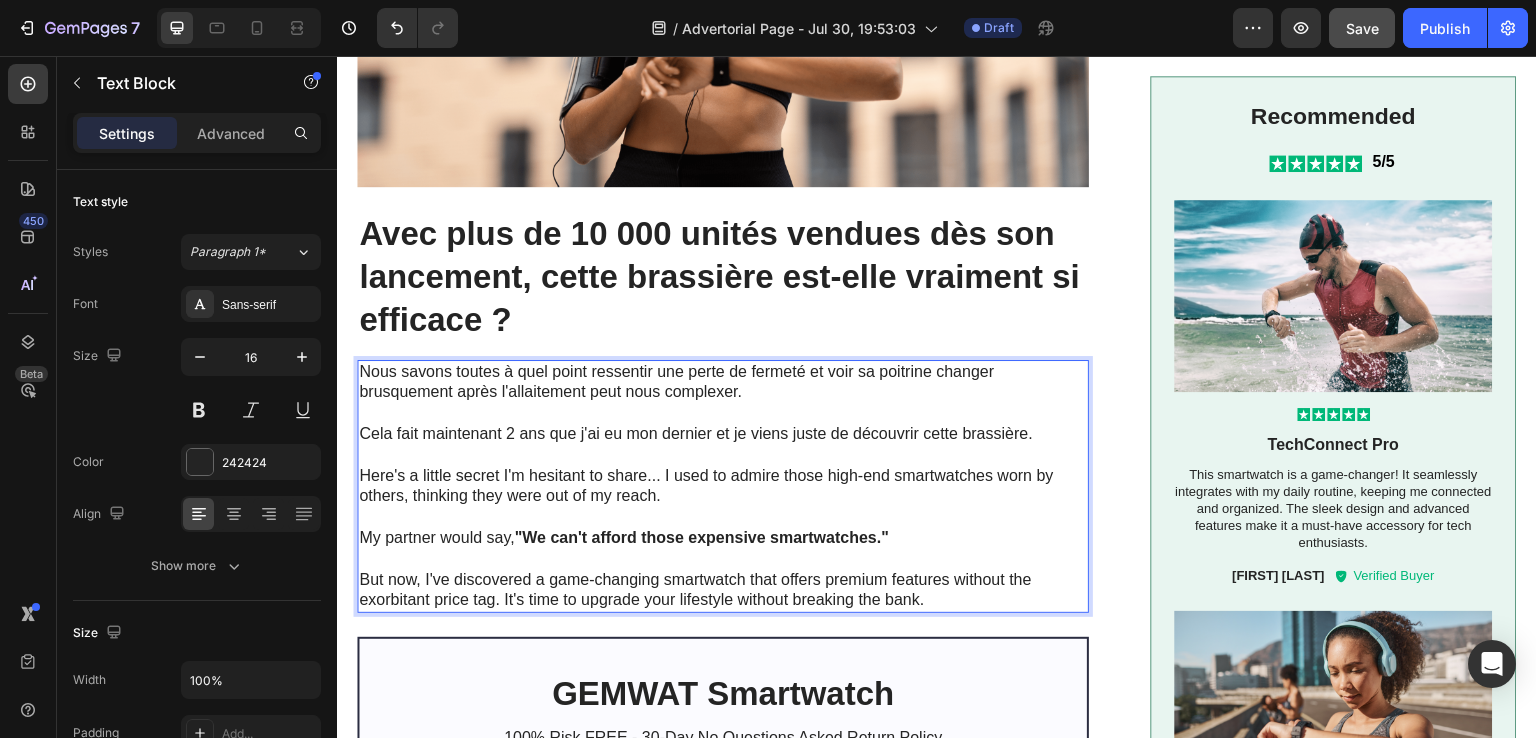 click on "Nous savons toutes à quel point ressentir une perte de fermeté et voir sa poitrine changer brusquement après l'allaitement peut nous complexer." at bounding box center (723, 383) 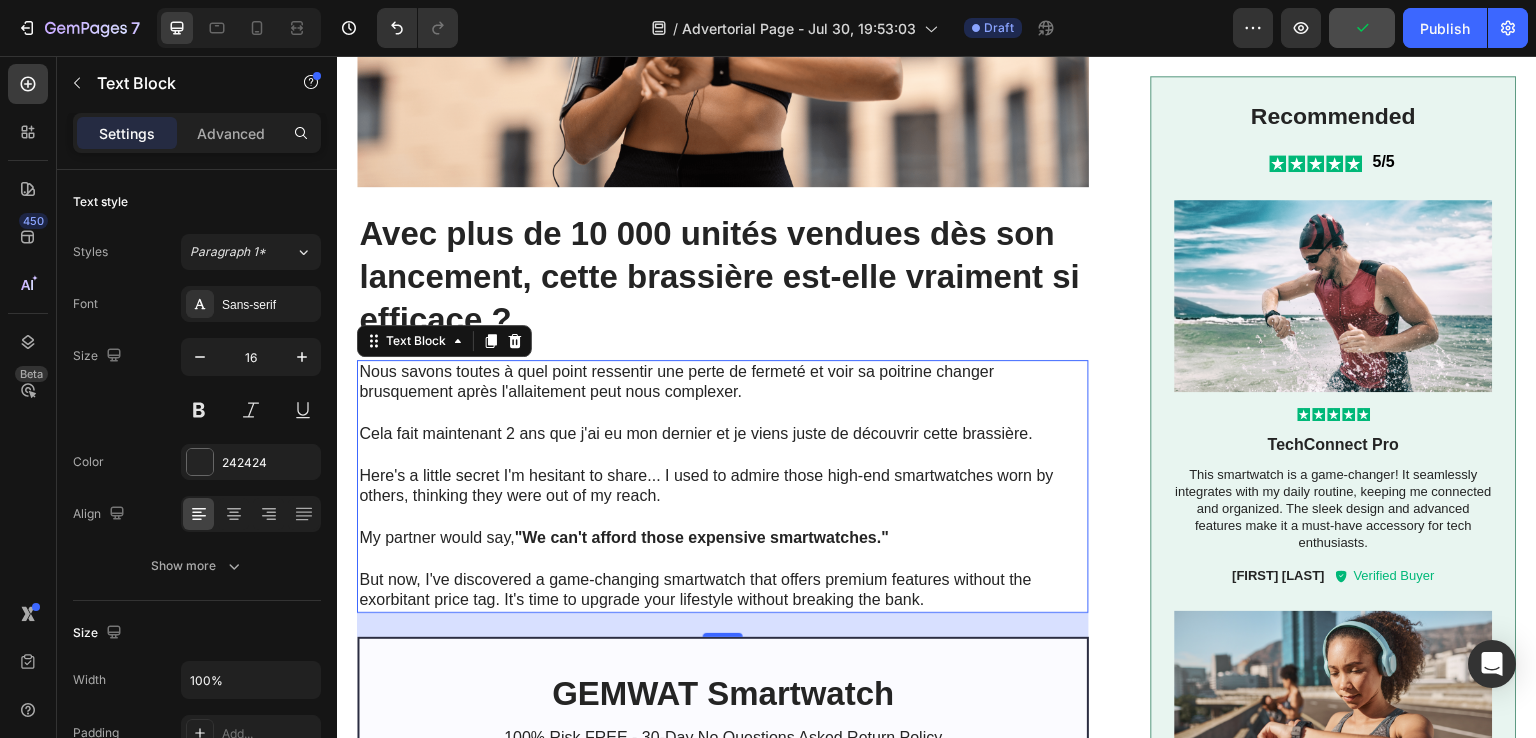 click on "Nous savons toutes à quel point ressentir une perte de fermeté et voir sa poitrine changer brusquement après l'allaitement peut nous complexer." at bounding box center (723, 383) 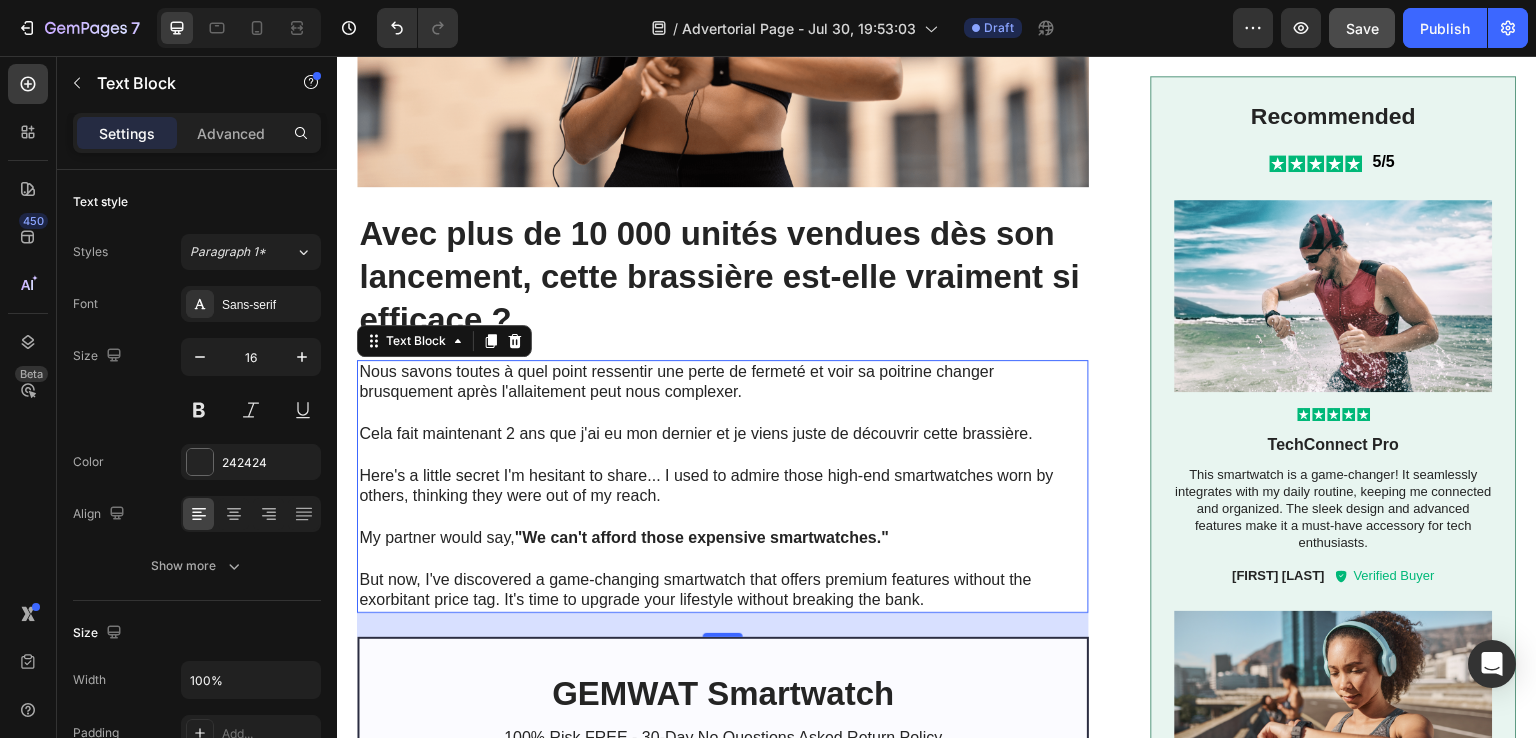 click at bounding box center [723, 413] 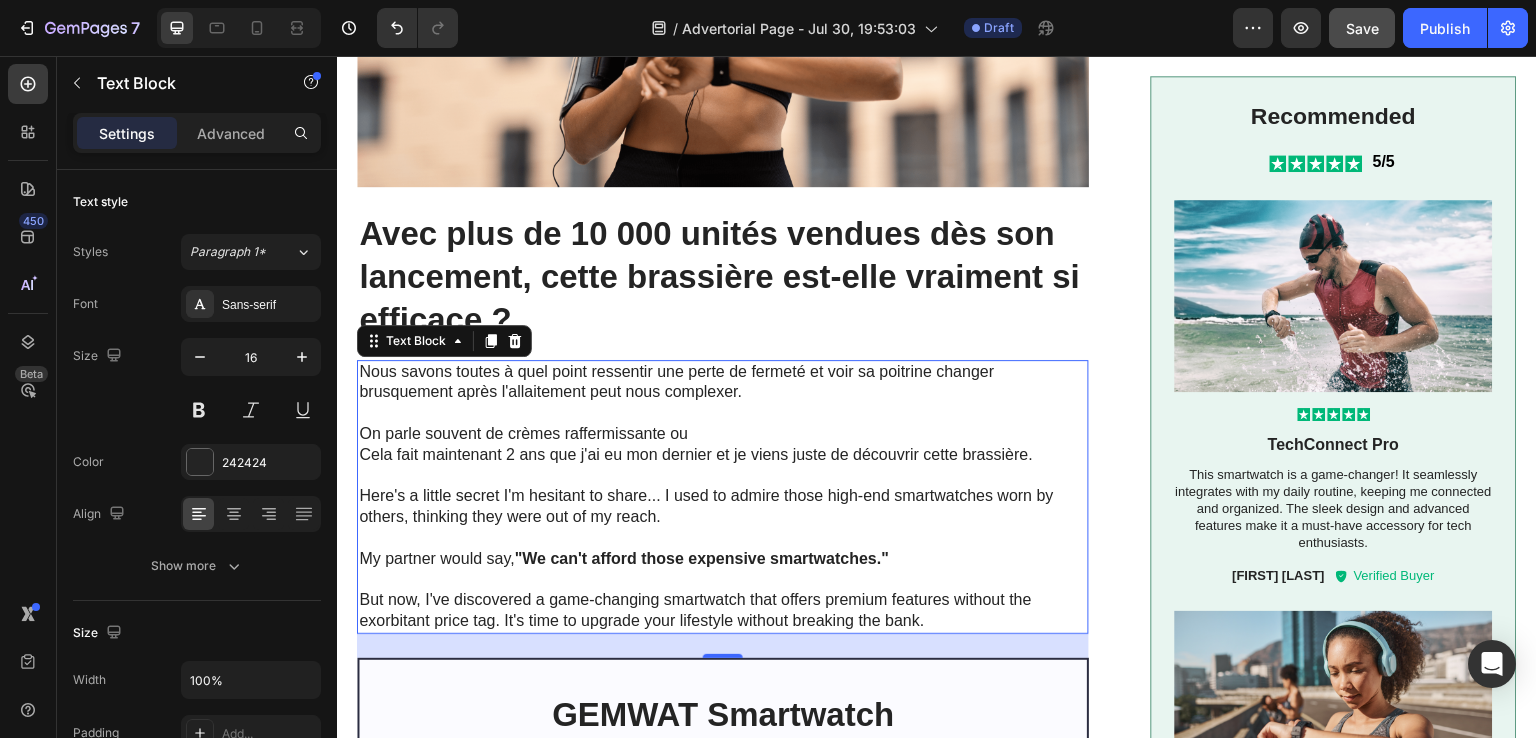 click on "On parle souvent de crèmes raffermissante ou" at bounding box center [723, 434] 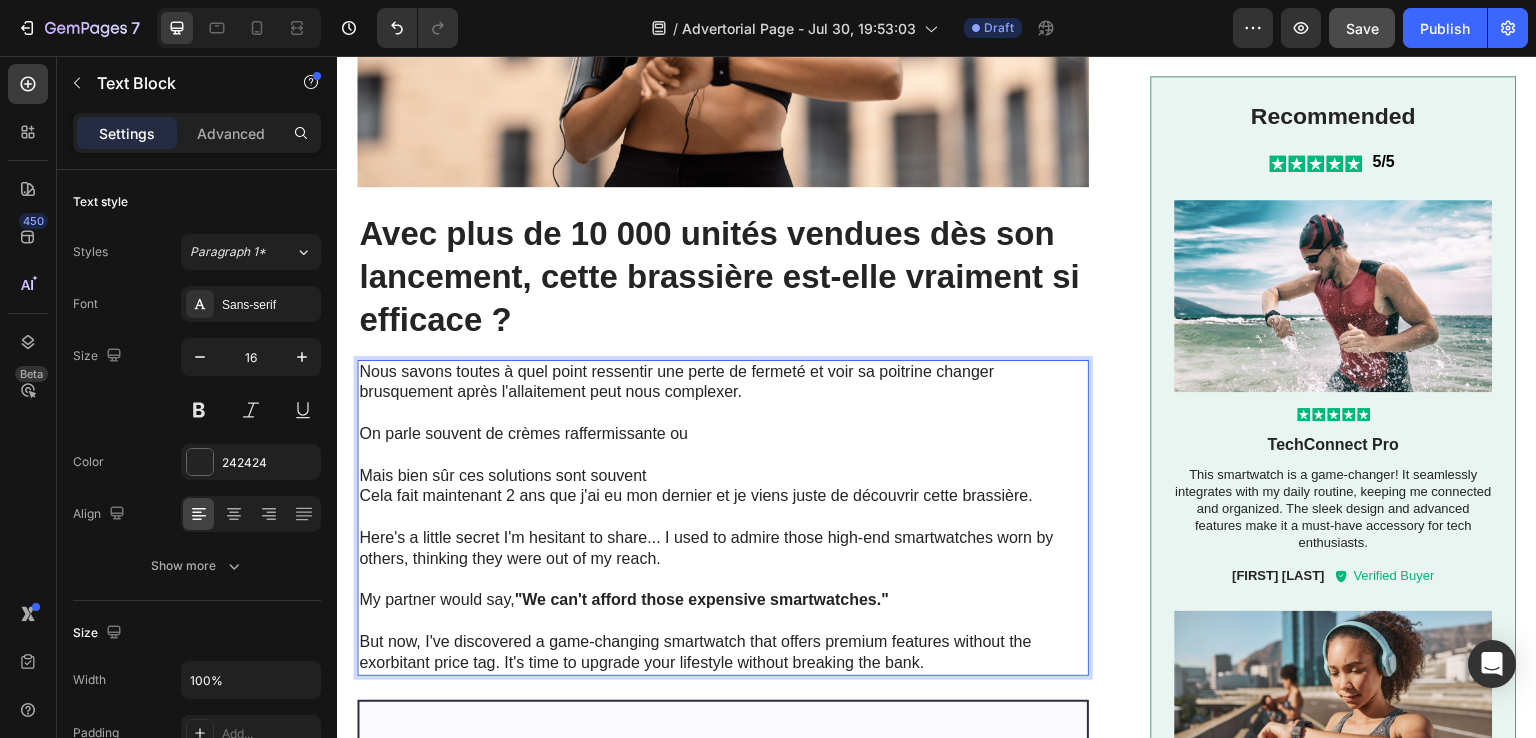 click on "Mais bien sûr ces solutions sont souvent" at bounding box center [723, 476] 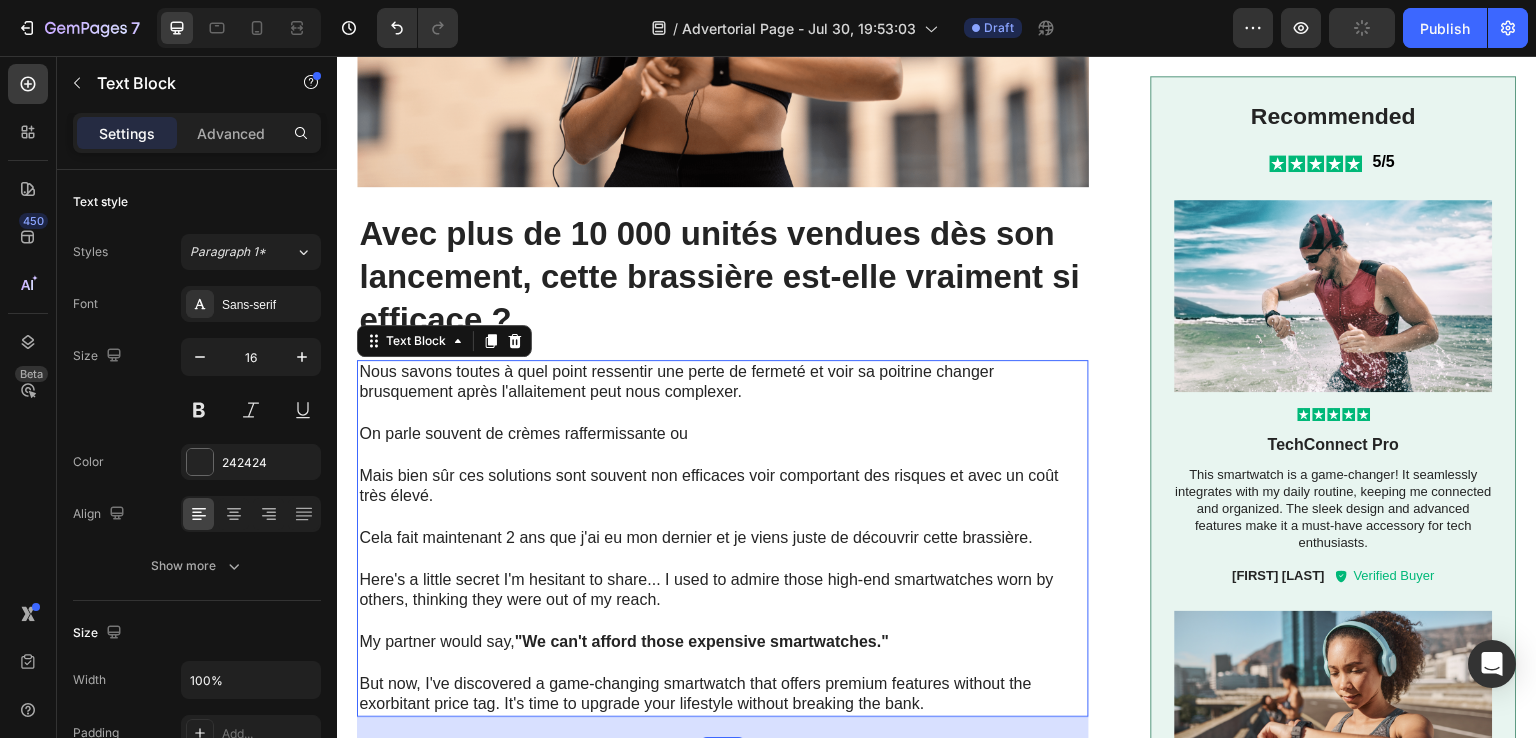 click on "Mais bien sûr ces solutions sont souvent non efficaces voir comportant des risques et avec un coût très élevé." at bounding box center [723, 487] 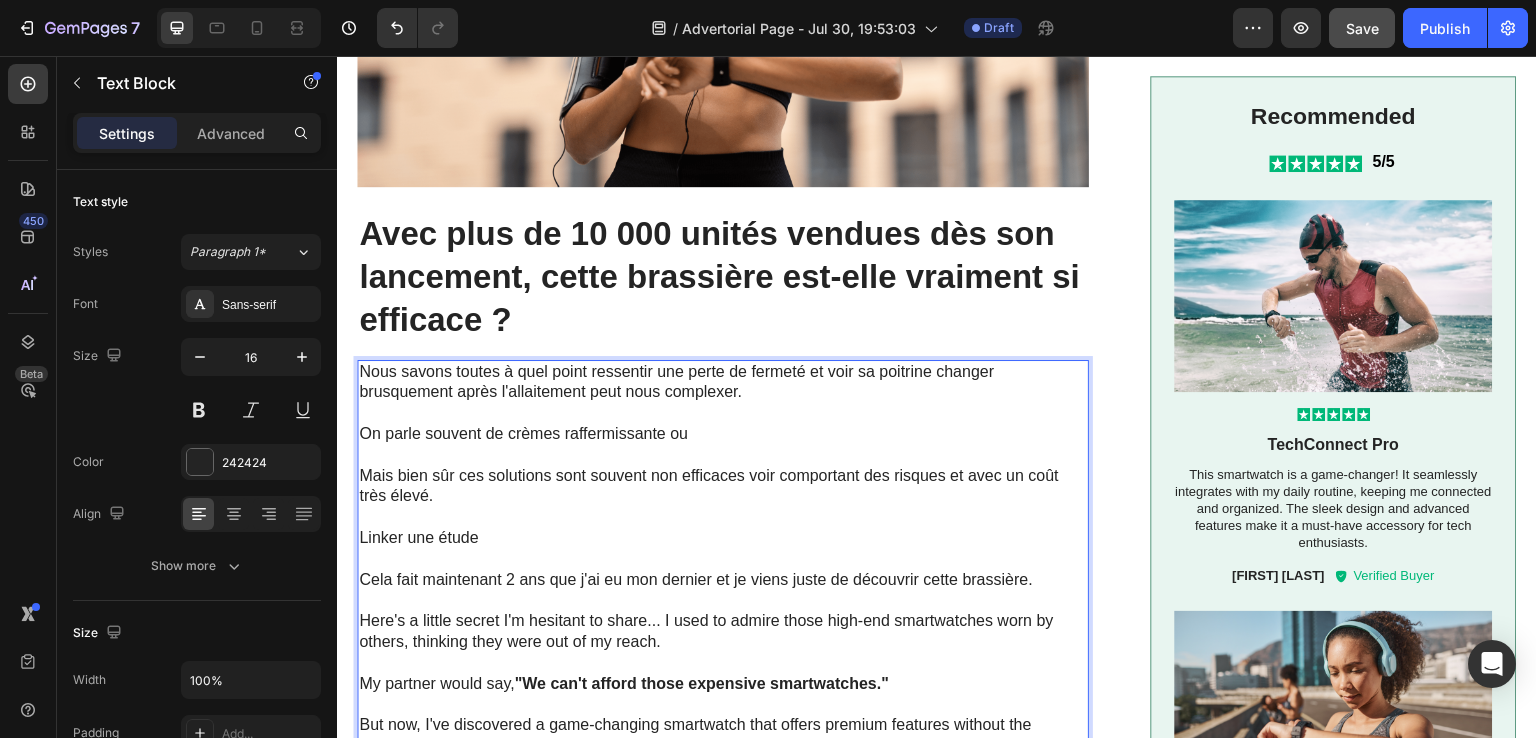 click on "On parle souvent de crèmes raffermissante ou" at bounding box center [723, 434] 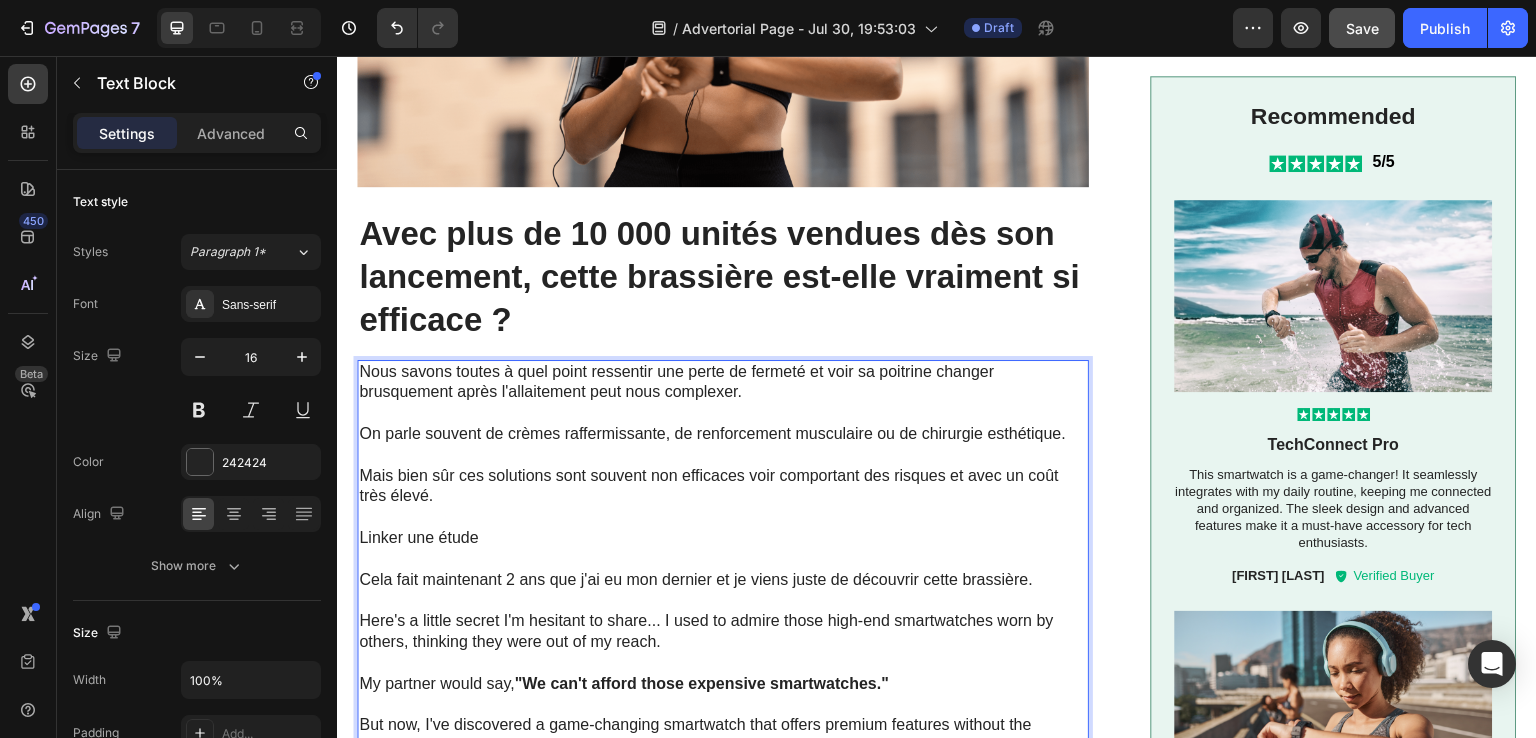 click on "Mais bien sûr ces solutions sont souvent non efficaces voir comportant des risques et avec un coût très élevé." at bounding box center [723, 487] 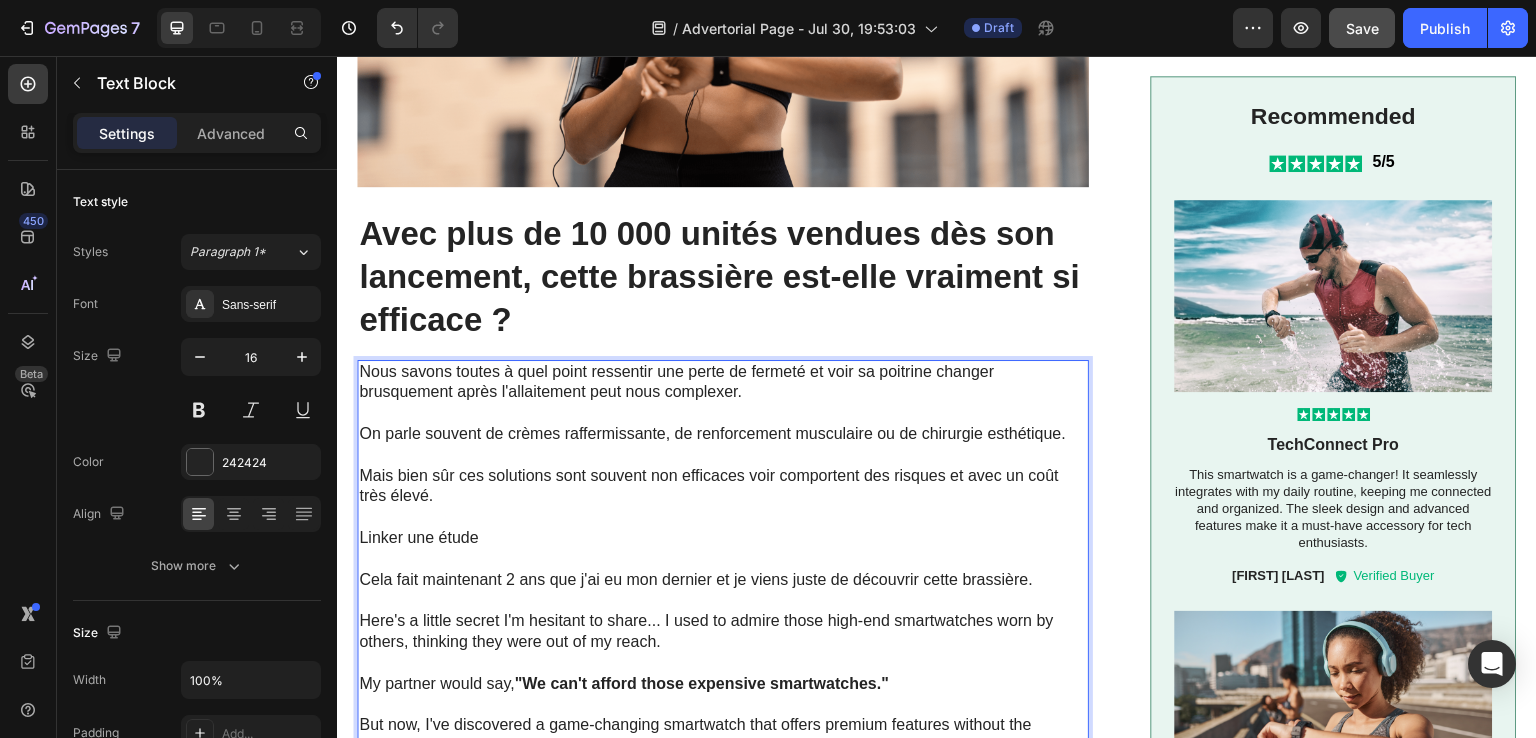 click on "Mais bien sûr ces solutions sont souvent non efficaces voir comportent des risques et avec un coût très élevé." at bounding box center [723, 487] 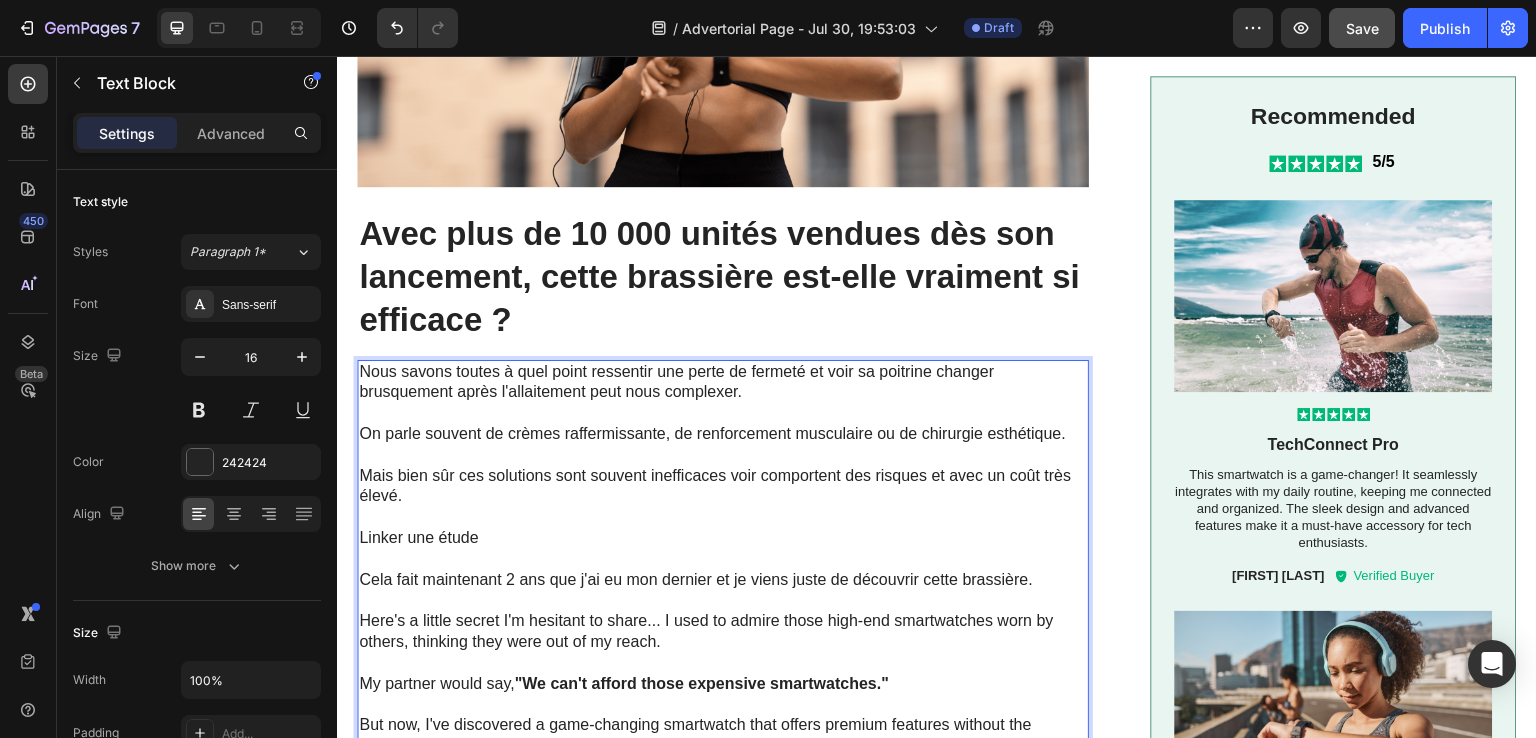 click on "Mais bien sûr ces solutions sont souvent inefficaces voir comportent des risques et avec un coût très élevé." at bounding box center (723, 487) 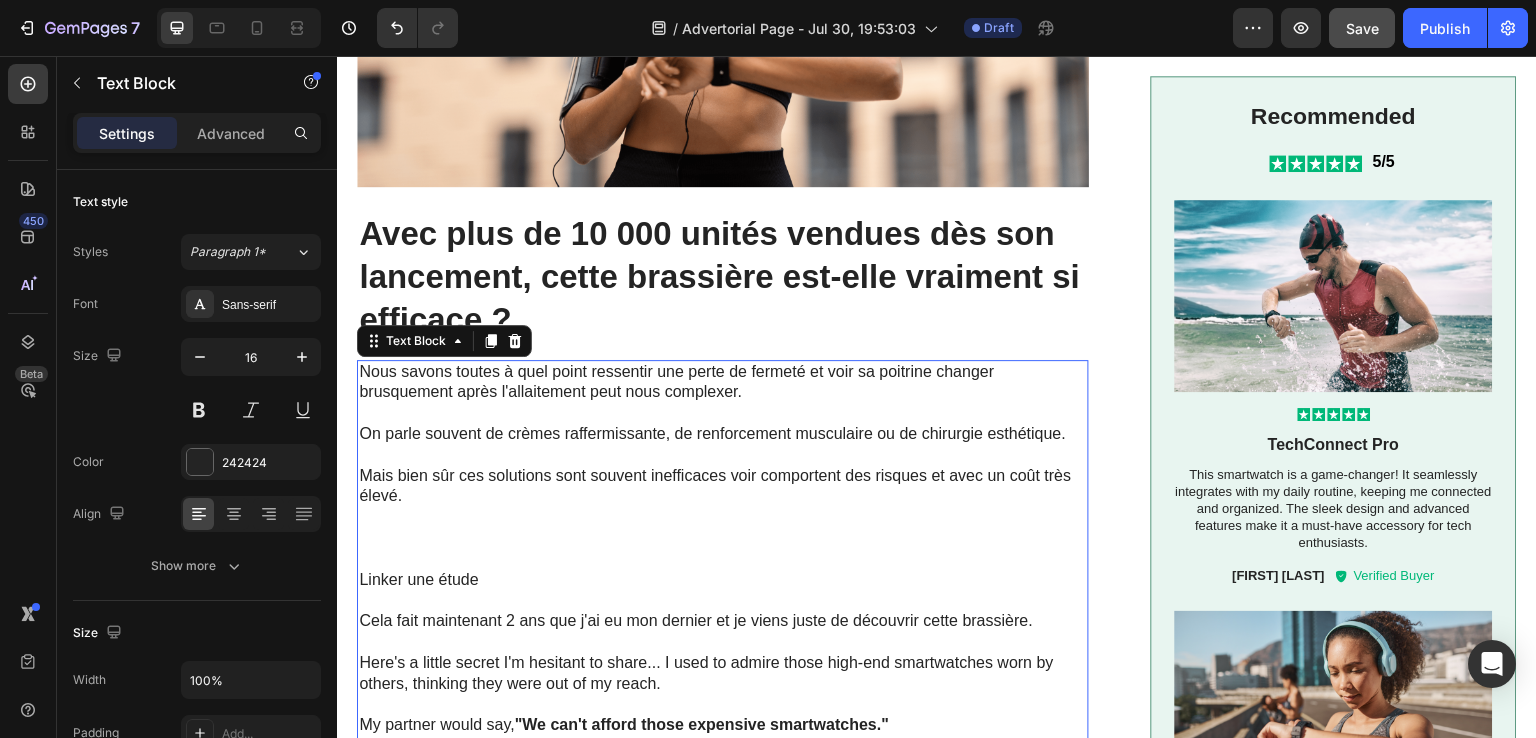 click at bounding box center (723, 538) 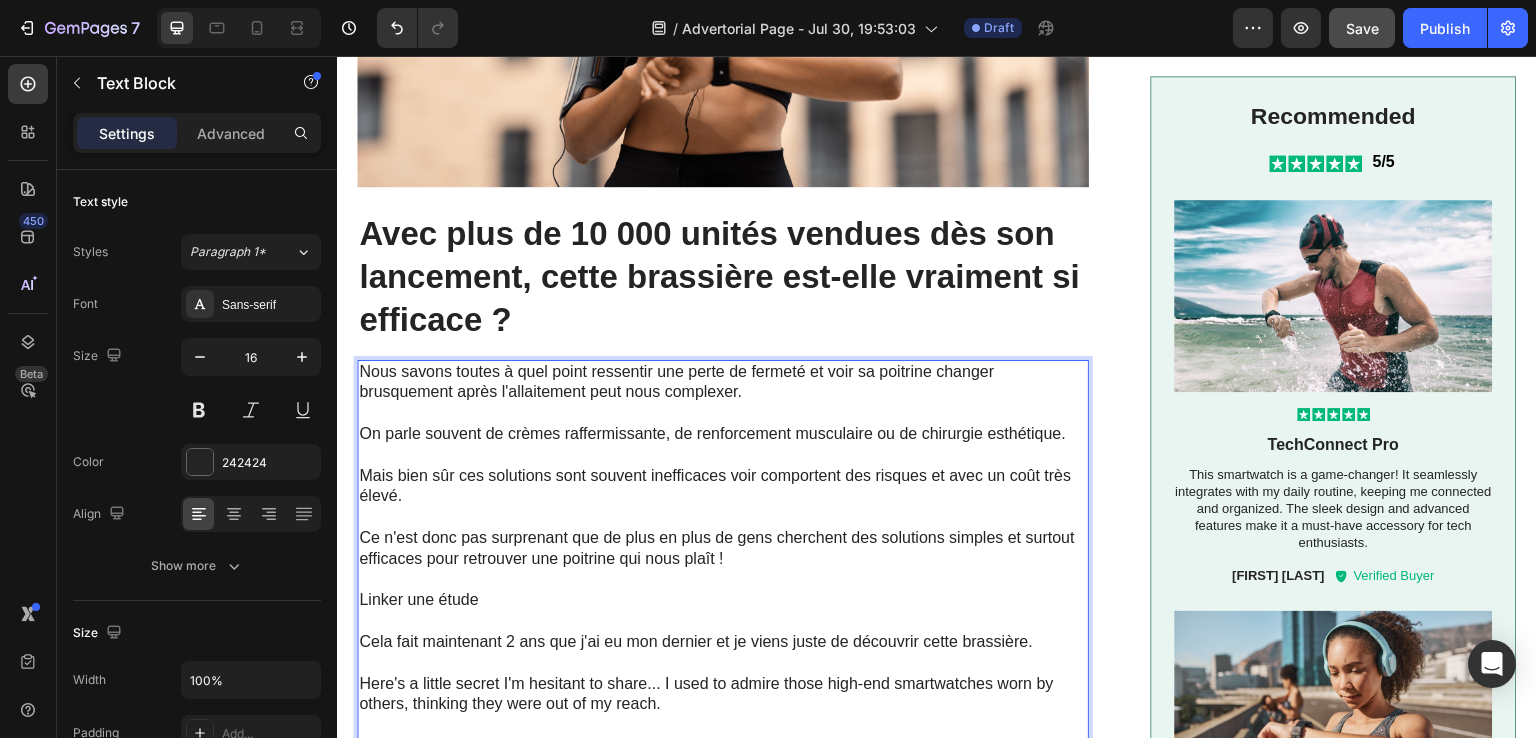 click on "Mais bien sûr ces solutions sont souvent inefficaces voir comportent des risques et avec un coût très élevé." at bounding box center (723, 487) 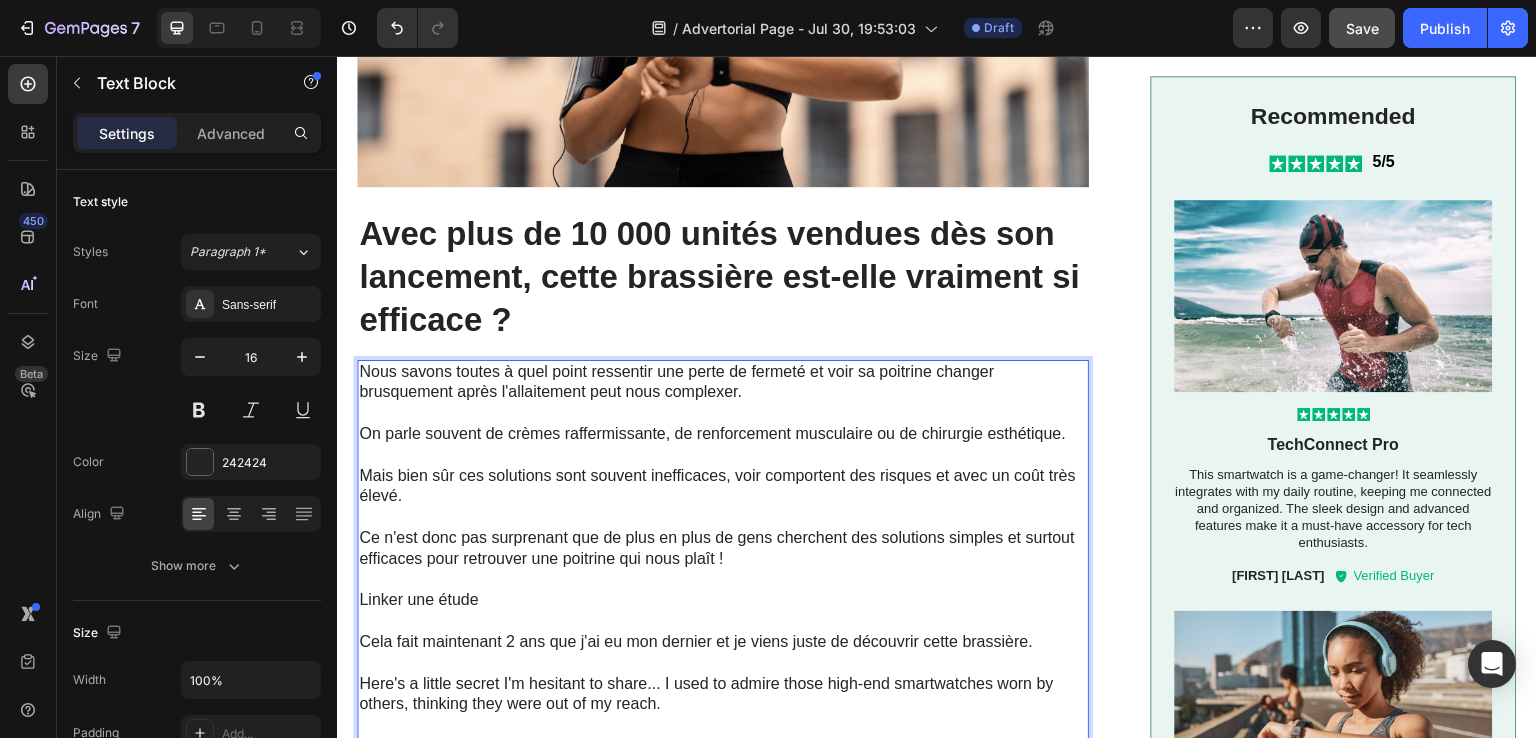 click on "Mais bien sûr ces solutions sont souvent inefficaces, voir comportent des risques et avec un coût très élevé." at bounding box center [723, 487] 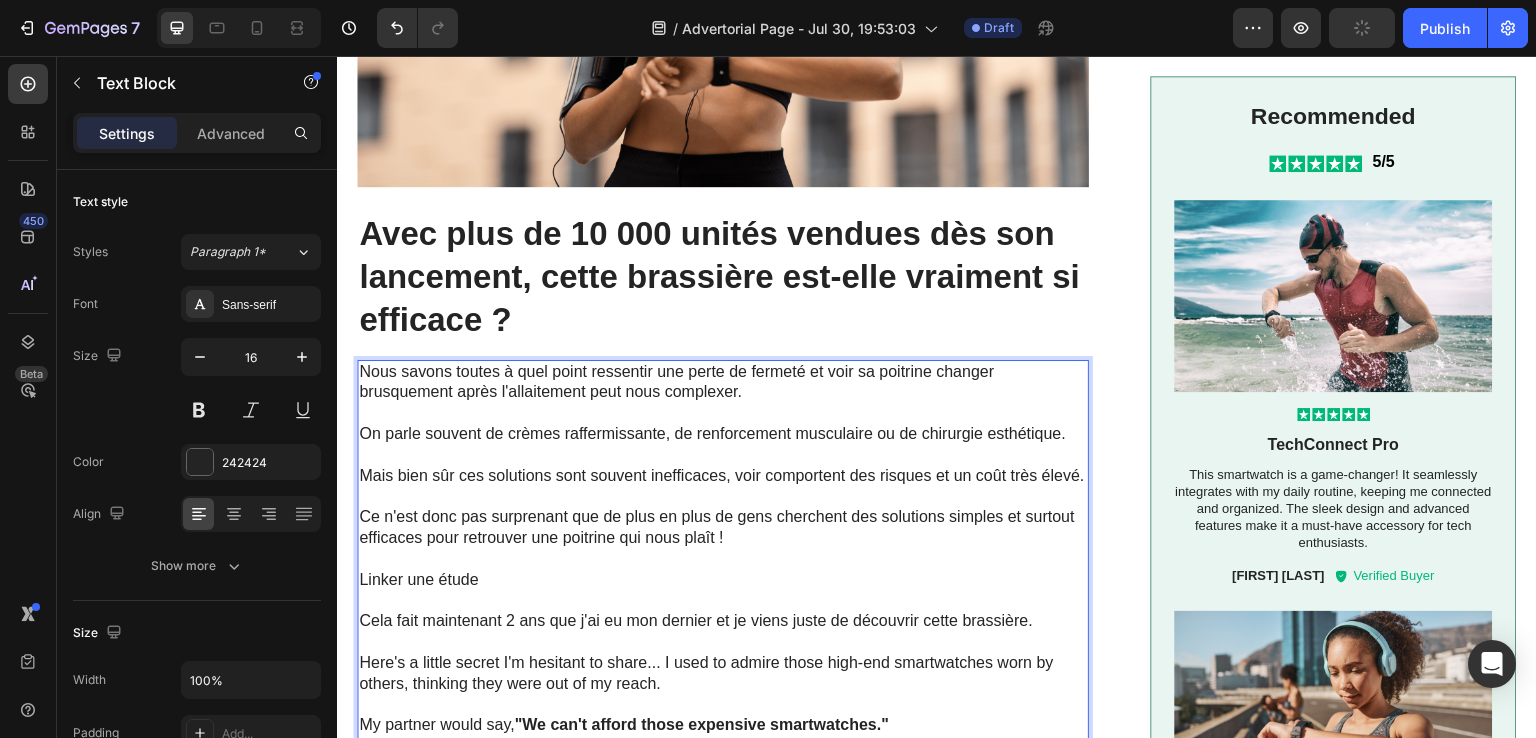 click on "Mais bien sûr ces solutions sont souvent inefficaces, voir comportent des risques et un coût très élevé." at bounding box center [723, 476] 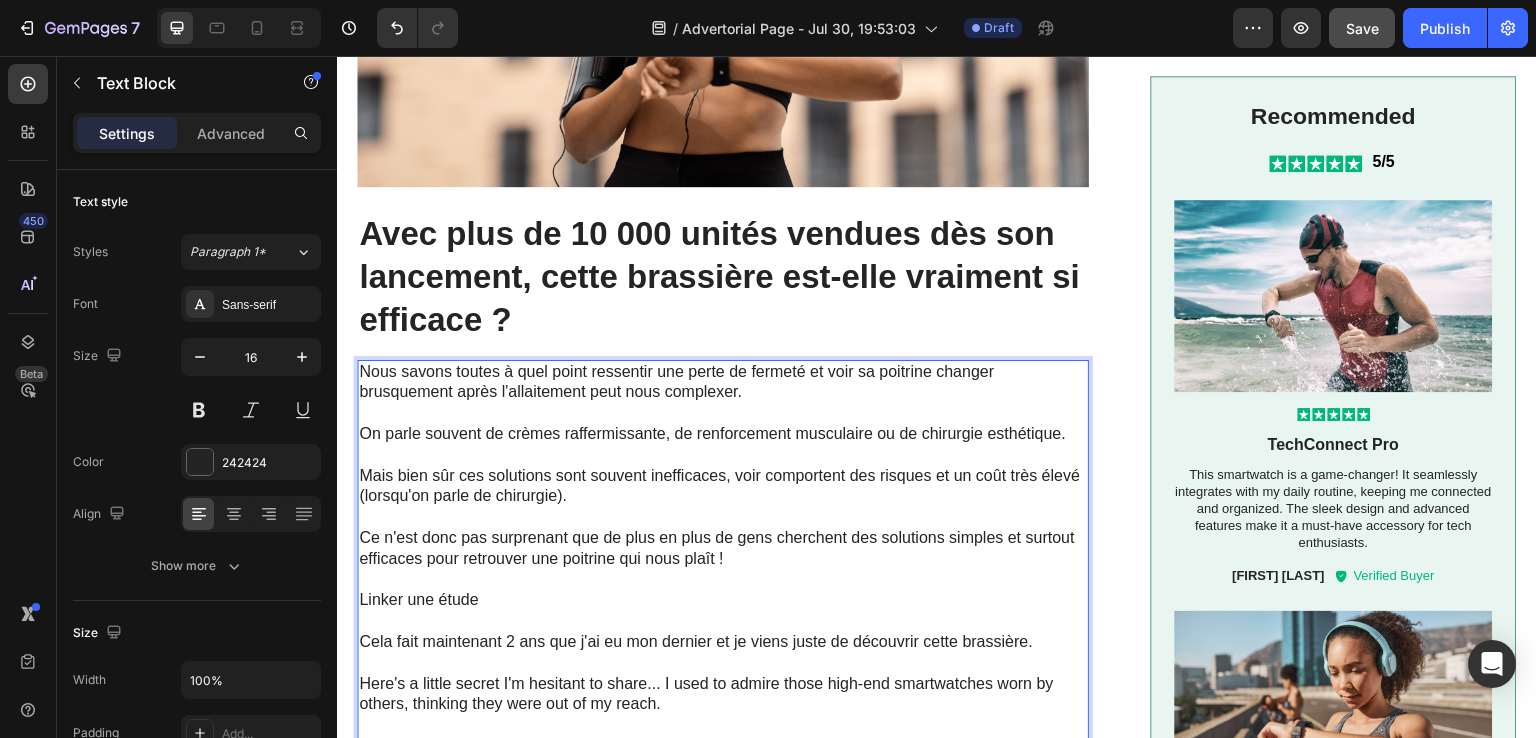 click on "Ce n'est donc pas surprenant que de plus en plus de gens cherchent des solutions simples et surtout efficaces pour retrouver une poitrine qui nous plaît !" at bounding box center (723, 549) 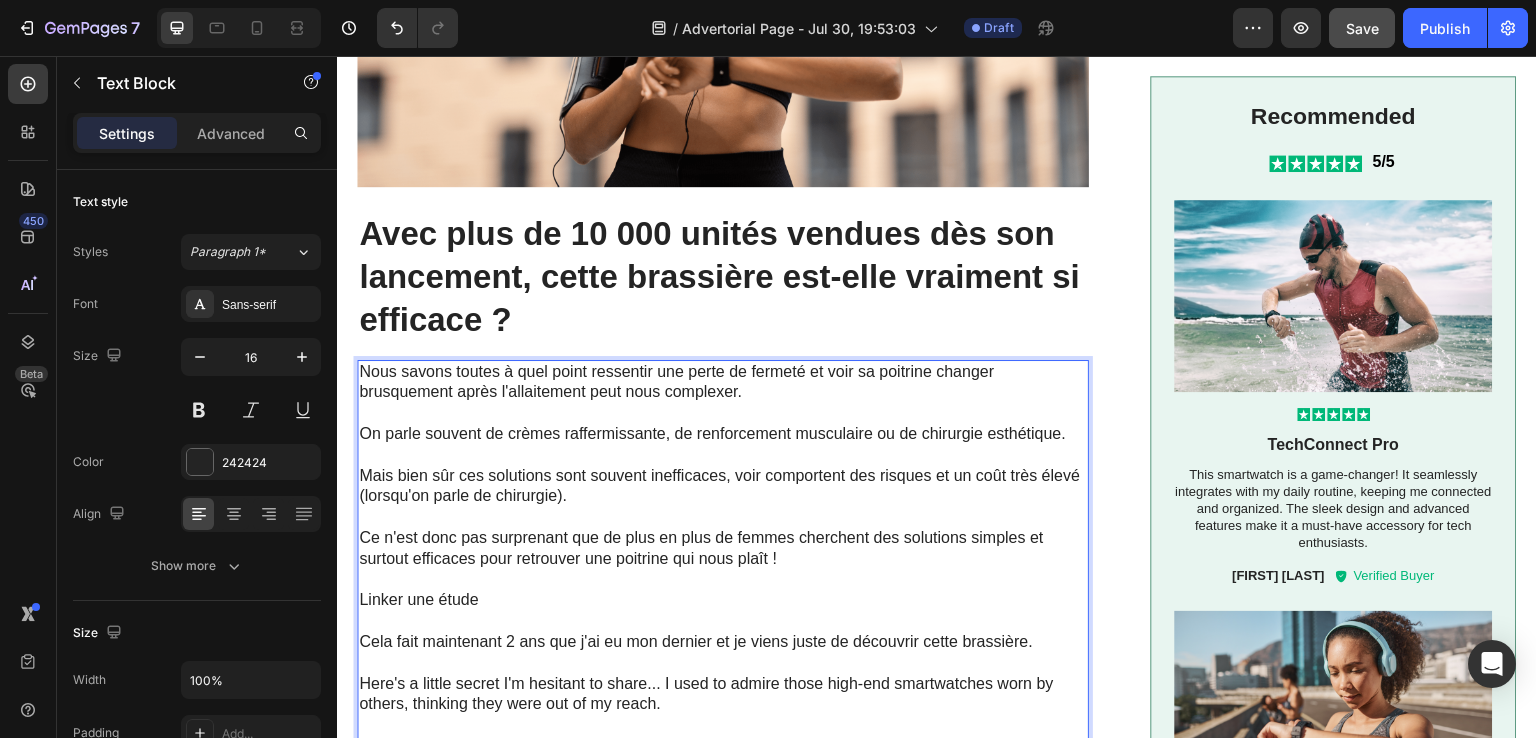 click on "Ce n'est donc pas surprenant que de plus en plus de femmes cherchent des solutions simples et surtout efficaces pour retrouver une poitrine qui nous plaît !" at bounding box center [723, 549] 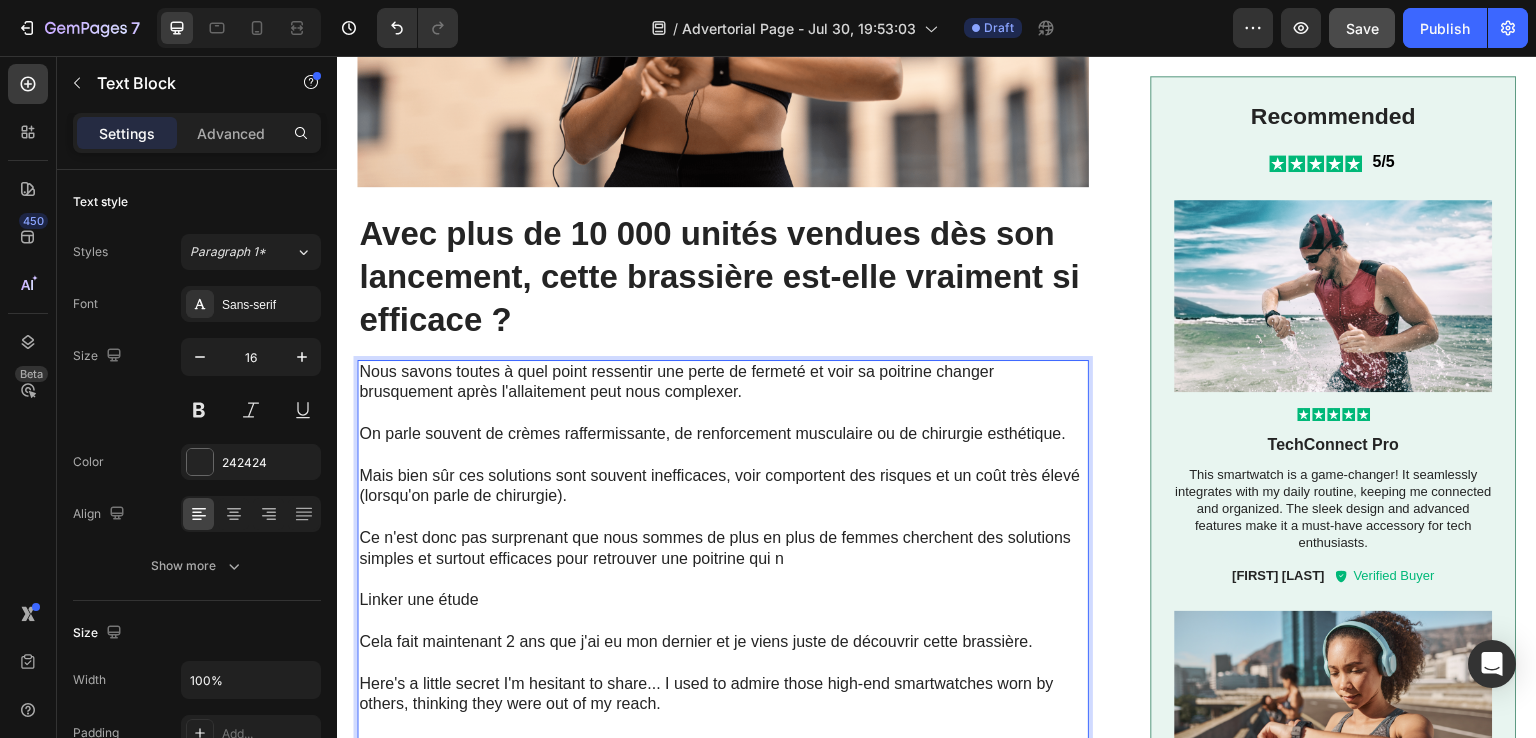 click on "Ce n'est donc pas surprenant que nous sommes de plus en plus de femmes cherchent des solutions simples et surtout efficaces pour retrouver une poitrine qui n" at bounding box center (723, 549) 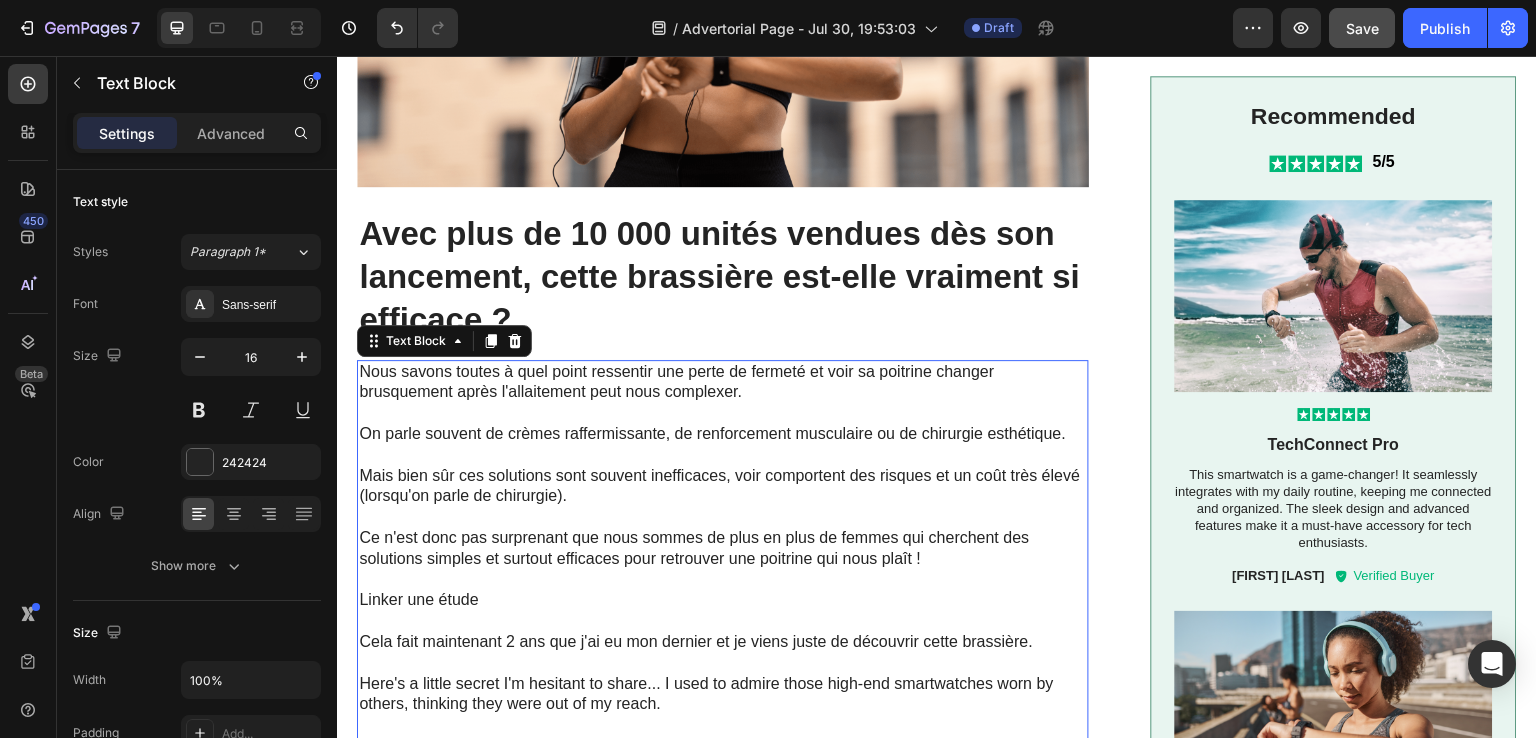 click at bounding box center [723, 580] 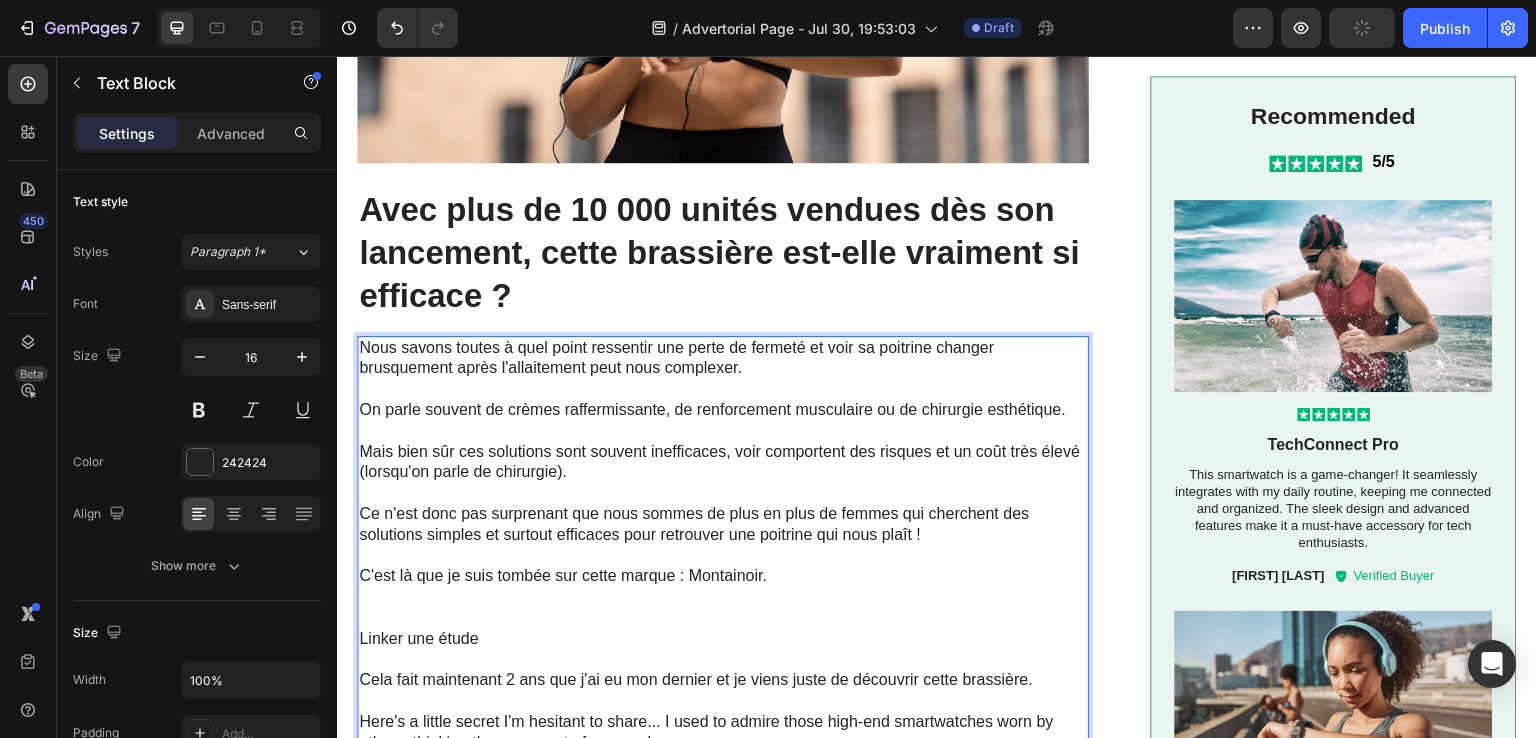 scroll, scrollTop: 935, scrollLeft: 0, axis: vertical 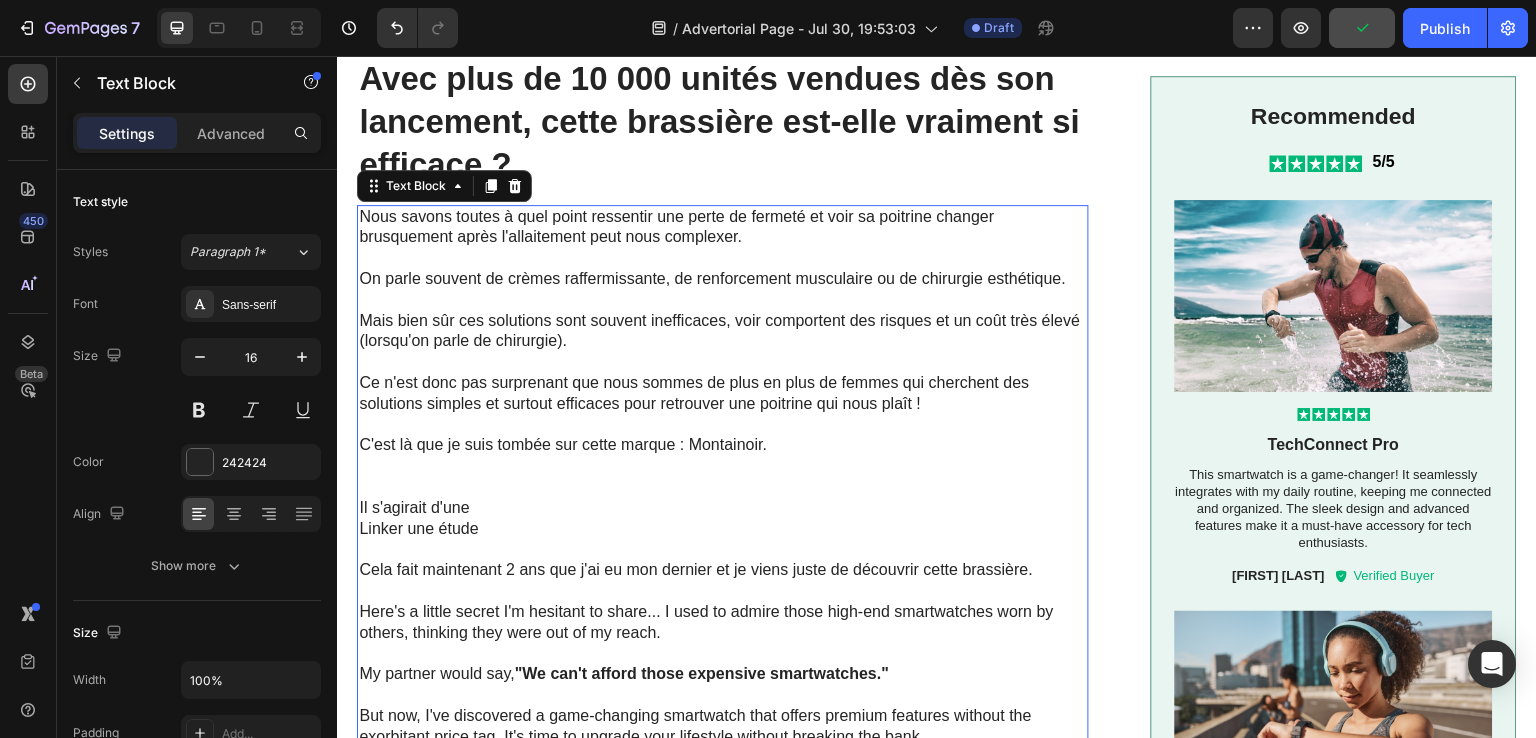 click on "Il s'agirait d'une" at bounding box center [723, 508] 